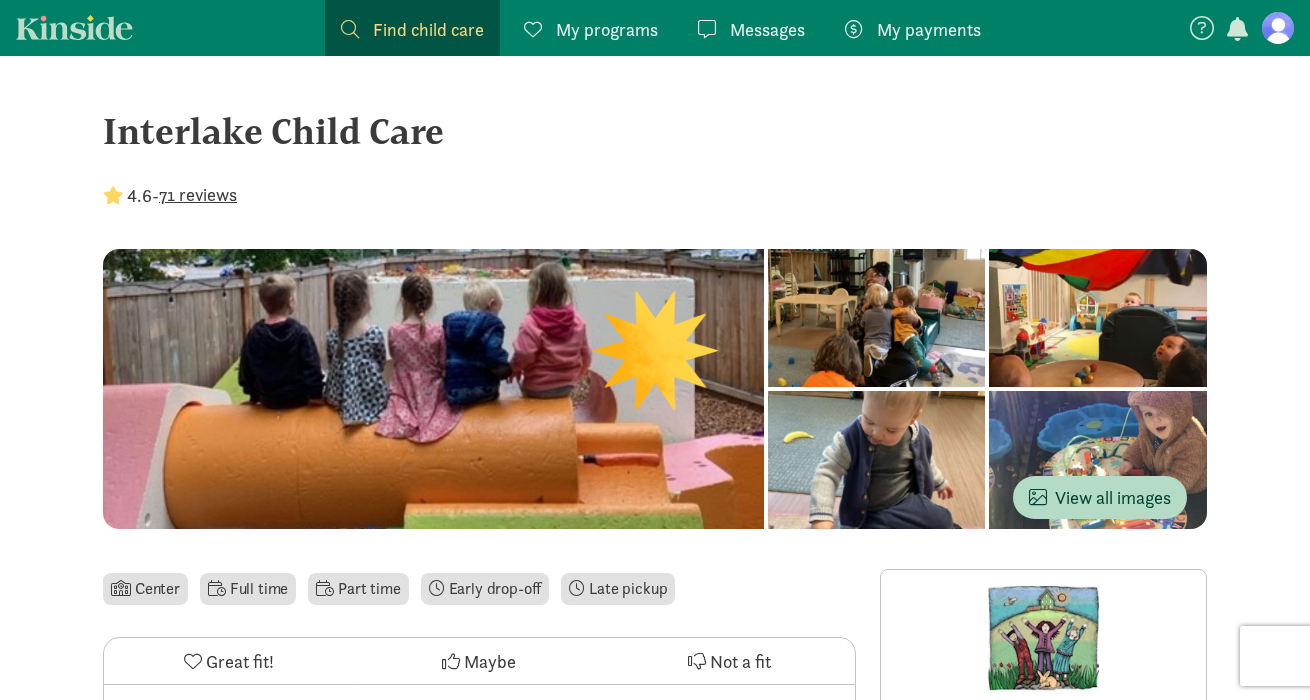 scroll, scrollTop: 0, scrollLeft: 0, axis: both 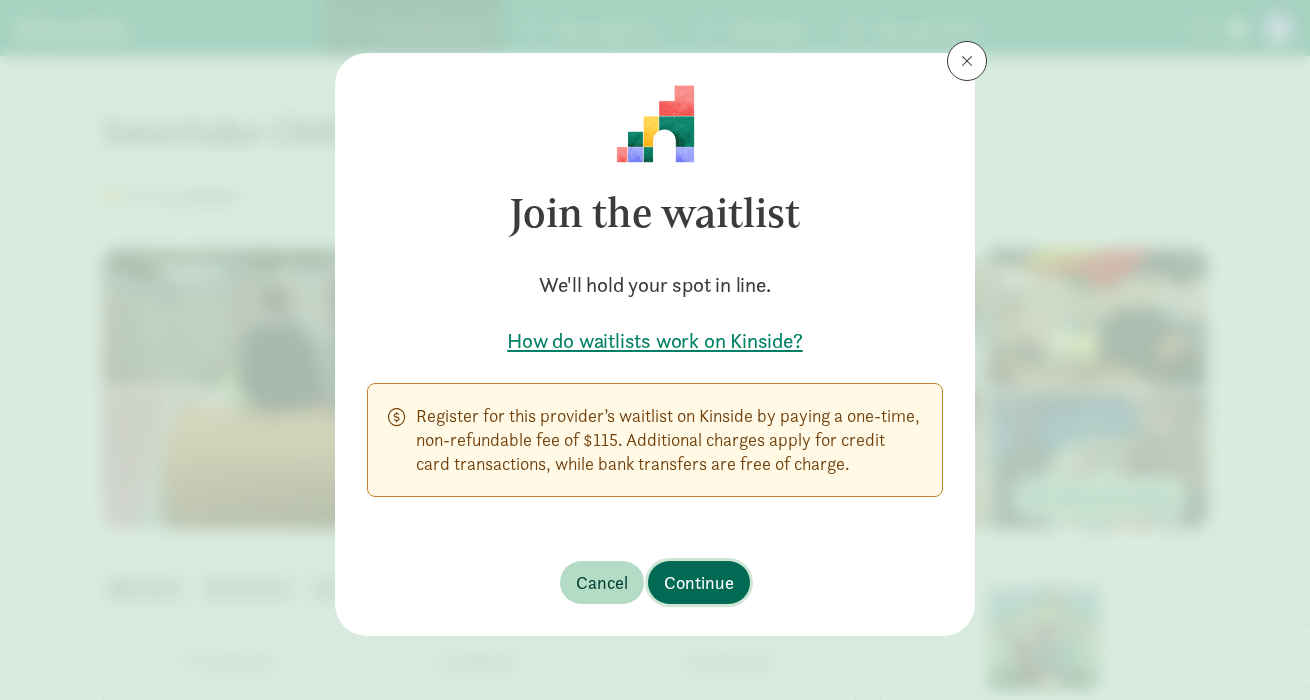click on "Continue" at bounding box center (699, 582) 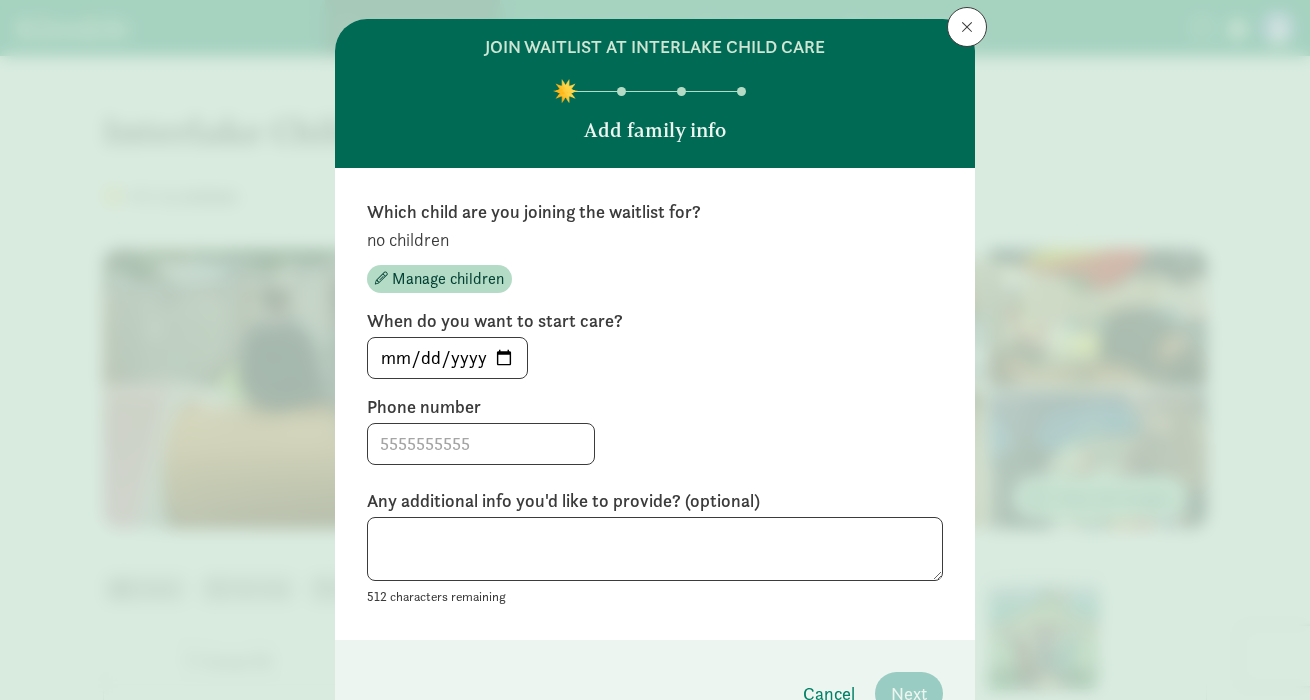scroll, scrollTop: 0, scrollLeft: 0, axis: both 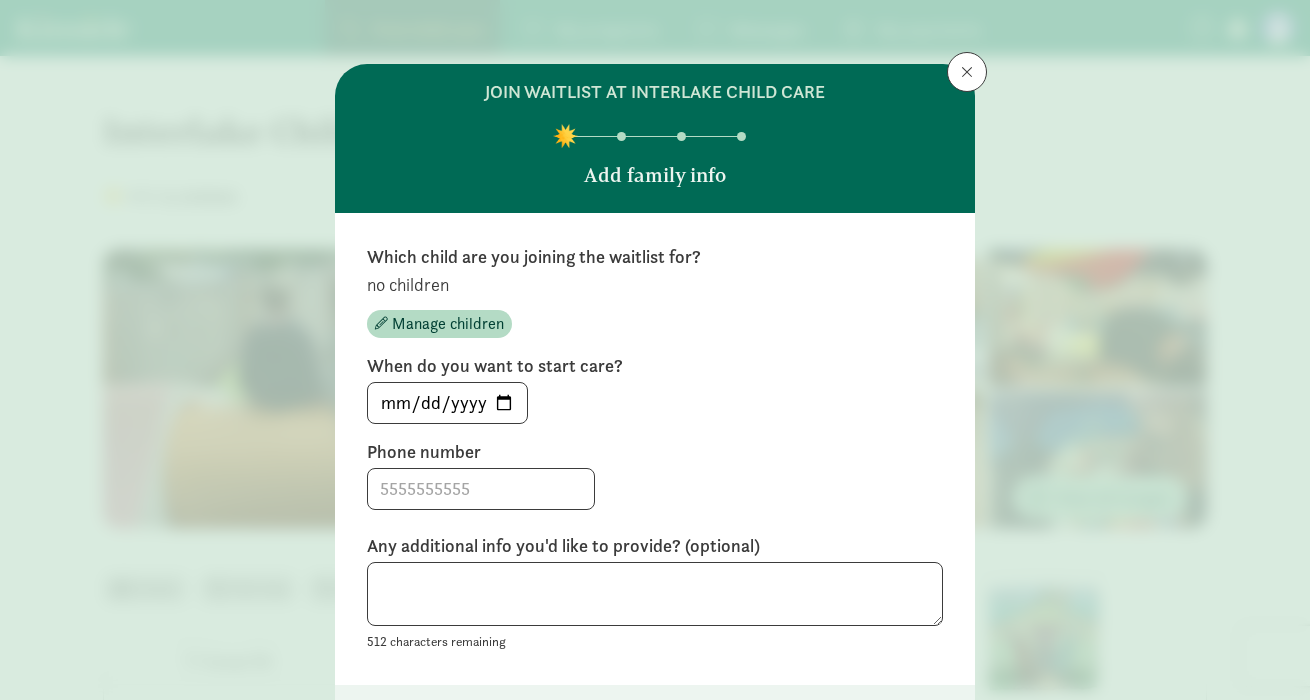 click on "no children
Manage children" 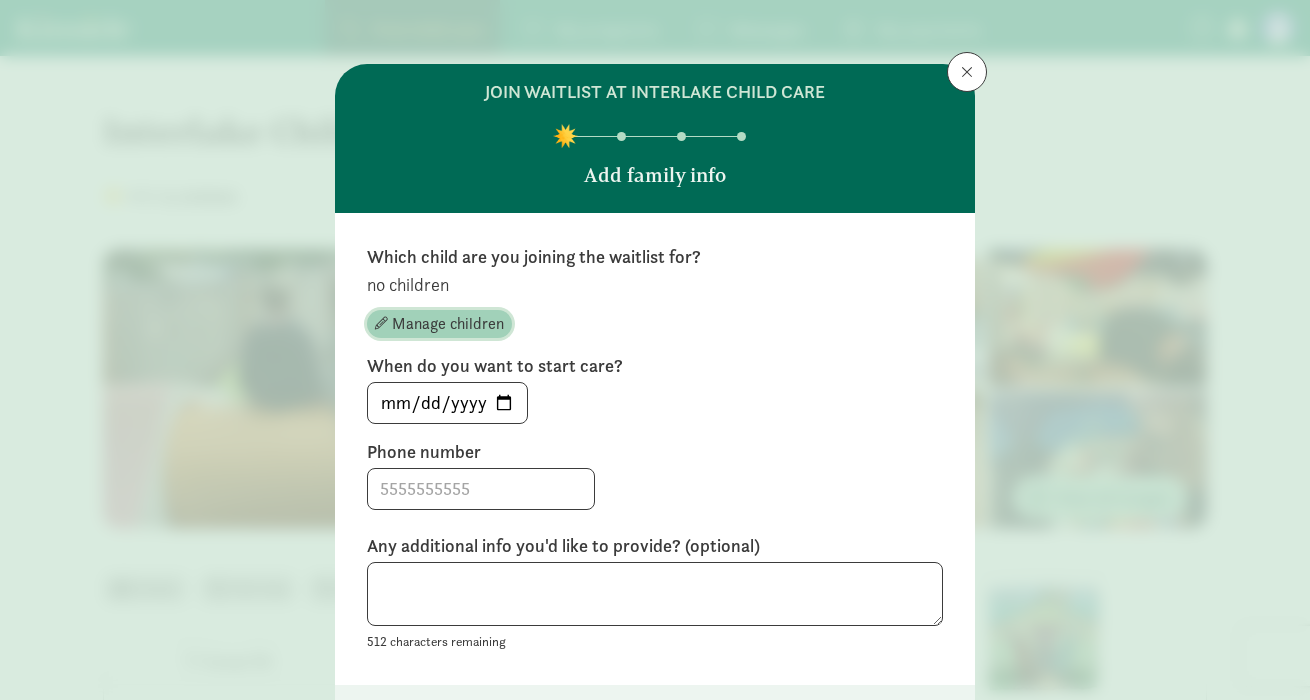 click on "Manage children" at bounding box center (448, 324) 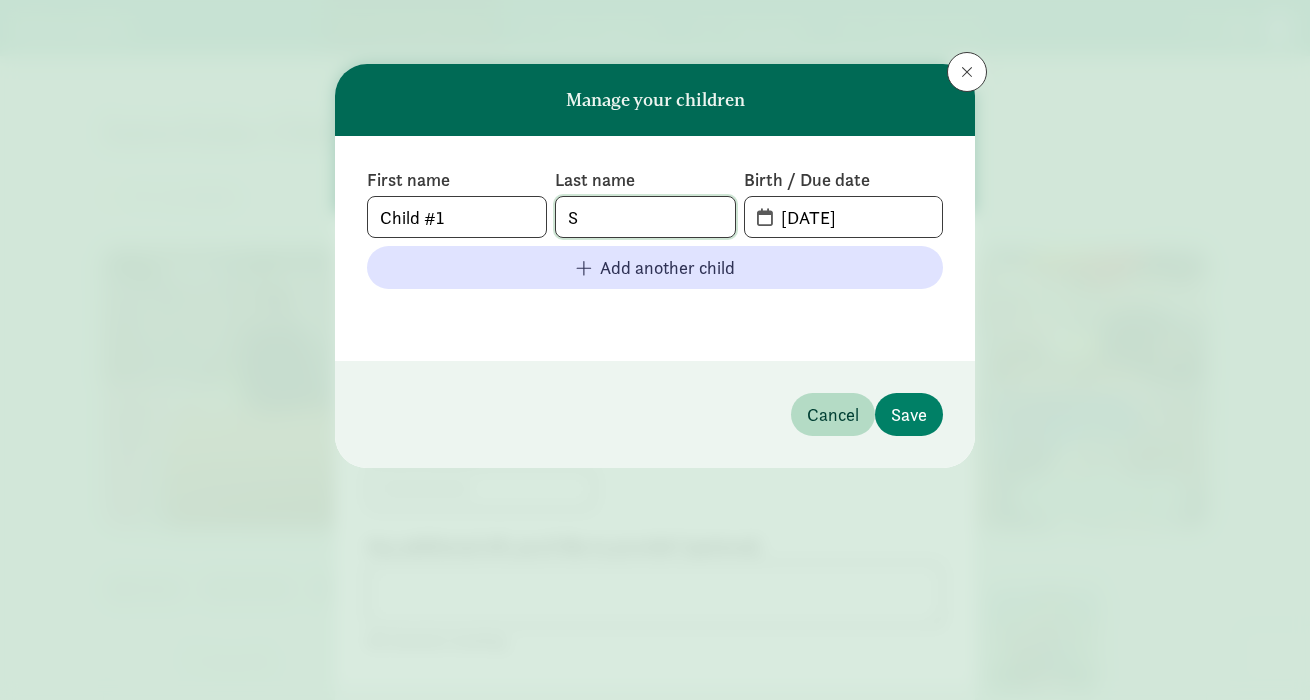 click on "S" 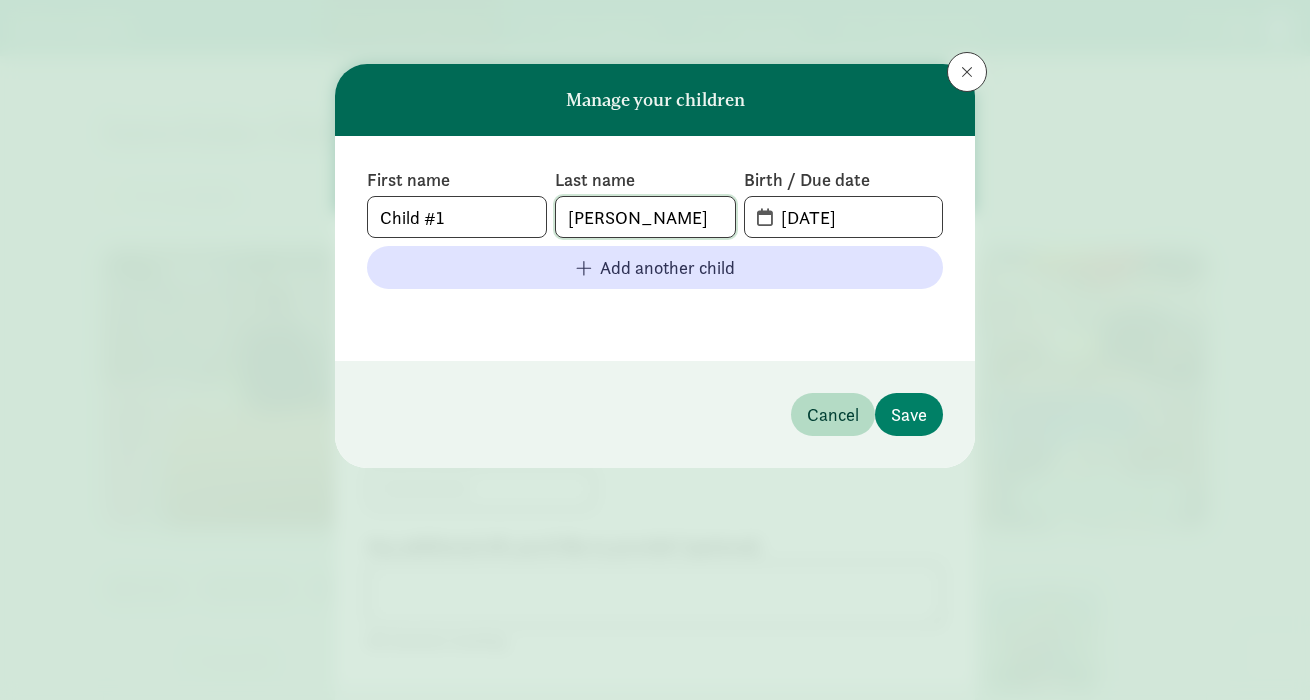 type on "[PERSON_NAME]" 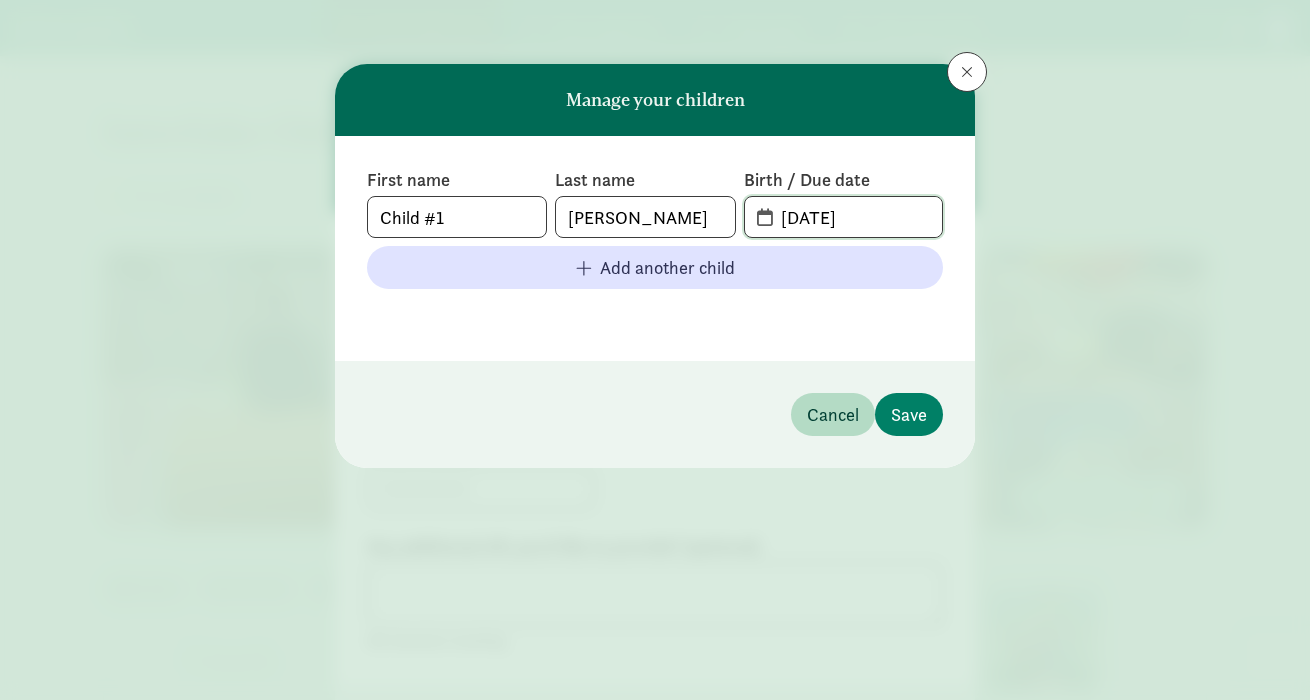 click on "[DATE]" 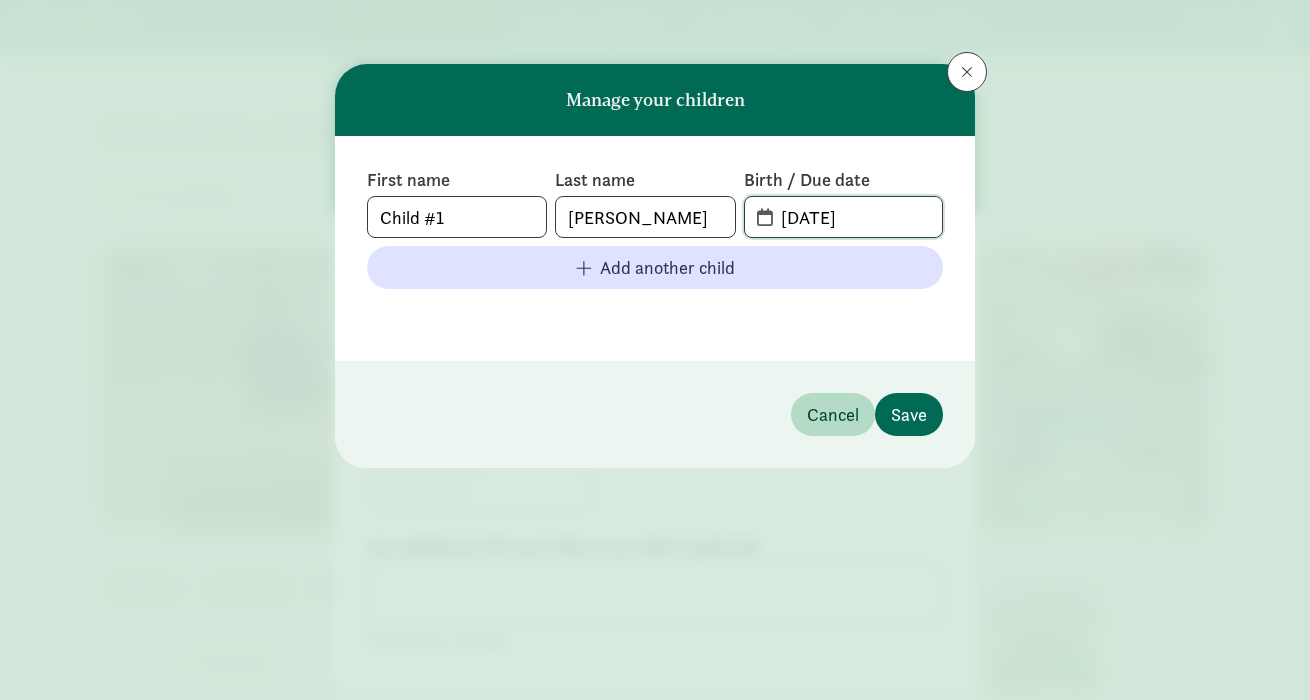 type on "[DATE]" 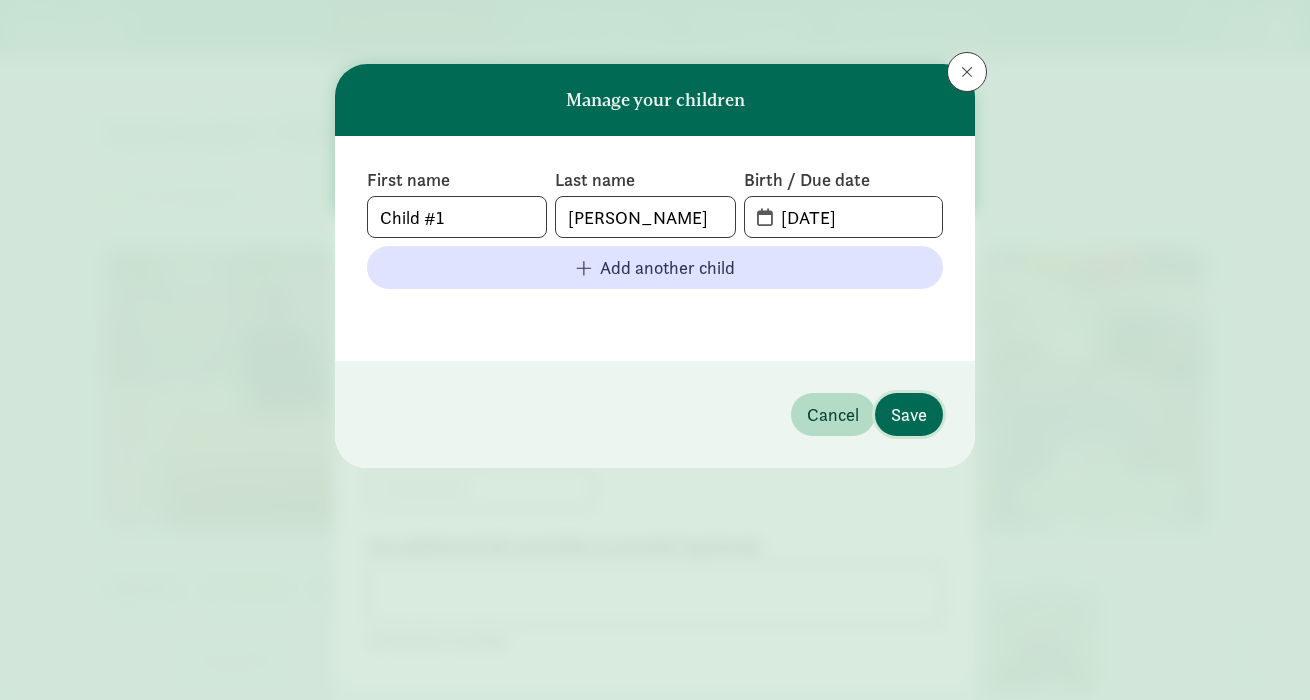 click on "Save" at bounding box center (909, 414) 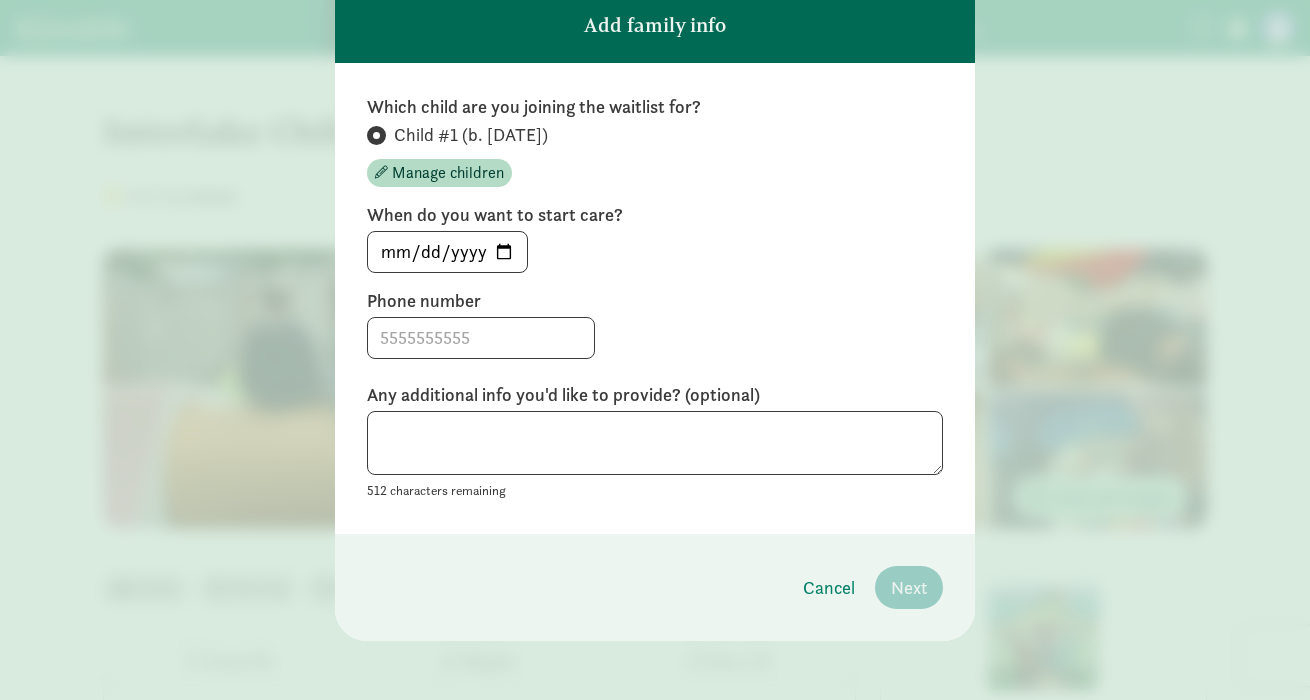 scroll, scrollTop: 155, scrollLeft: 0, axis: vertical 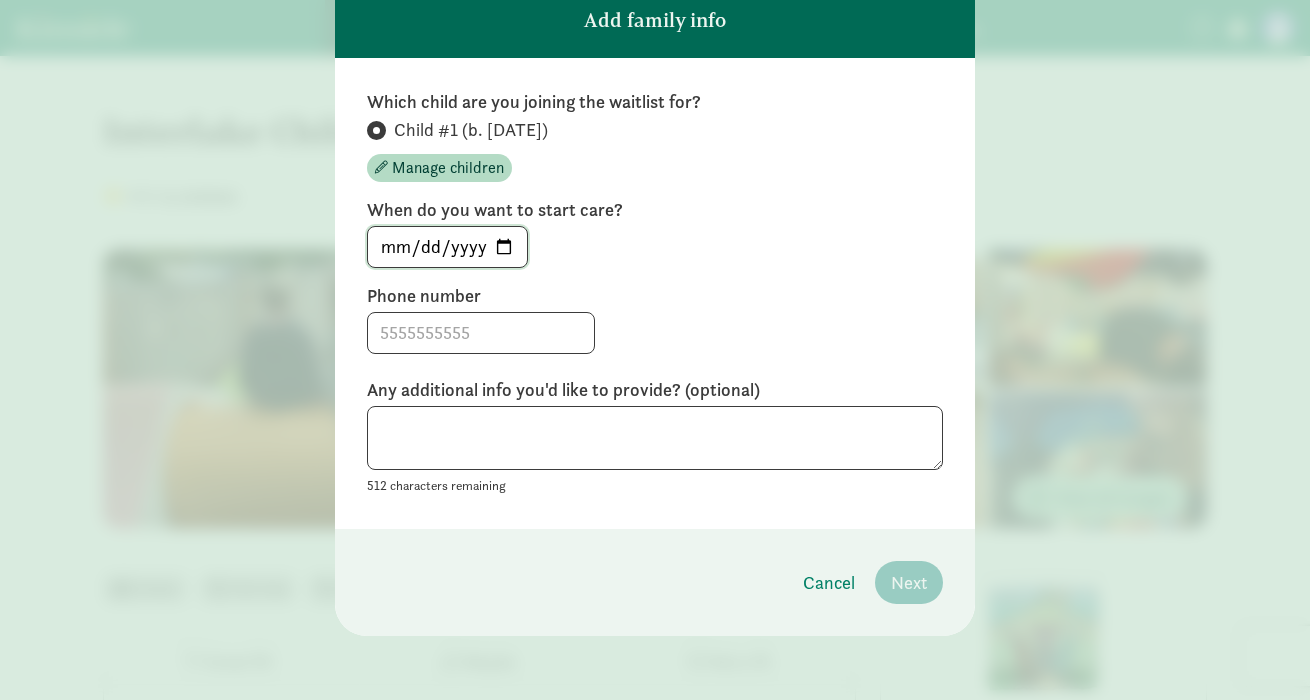 click on "[DATE]" 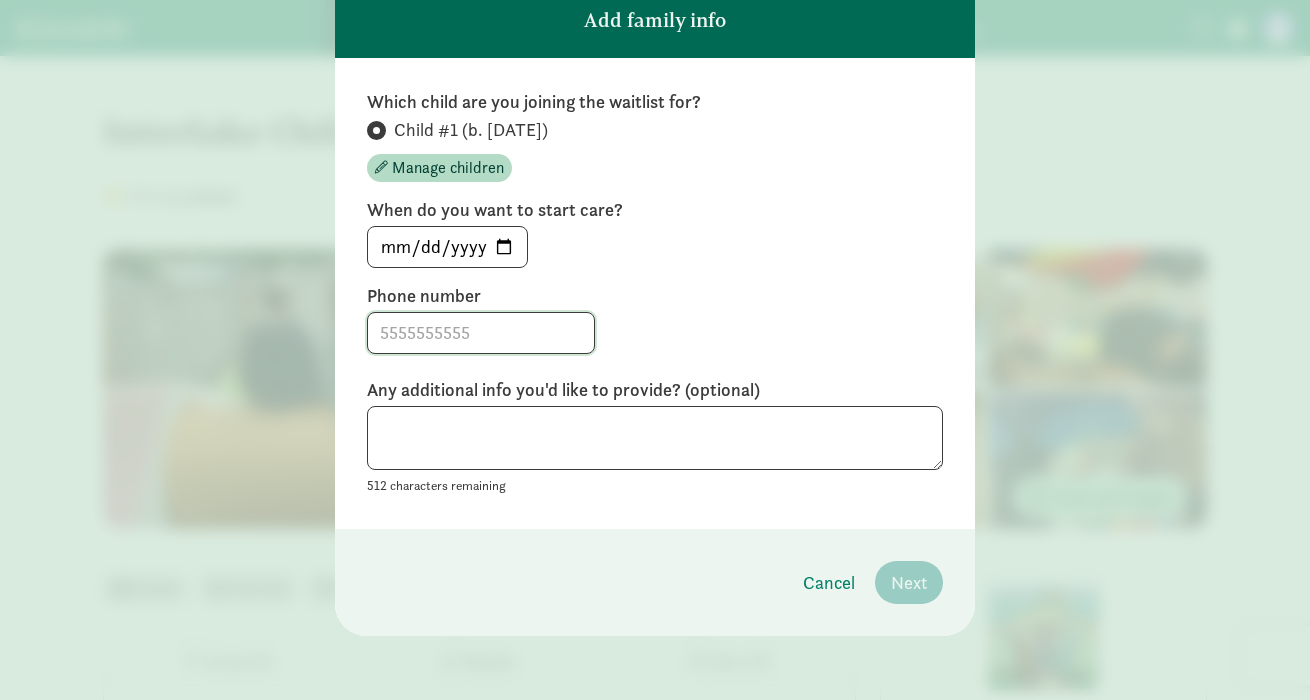 click 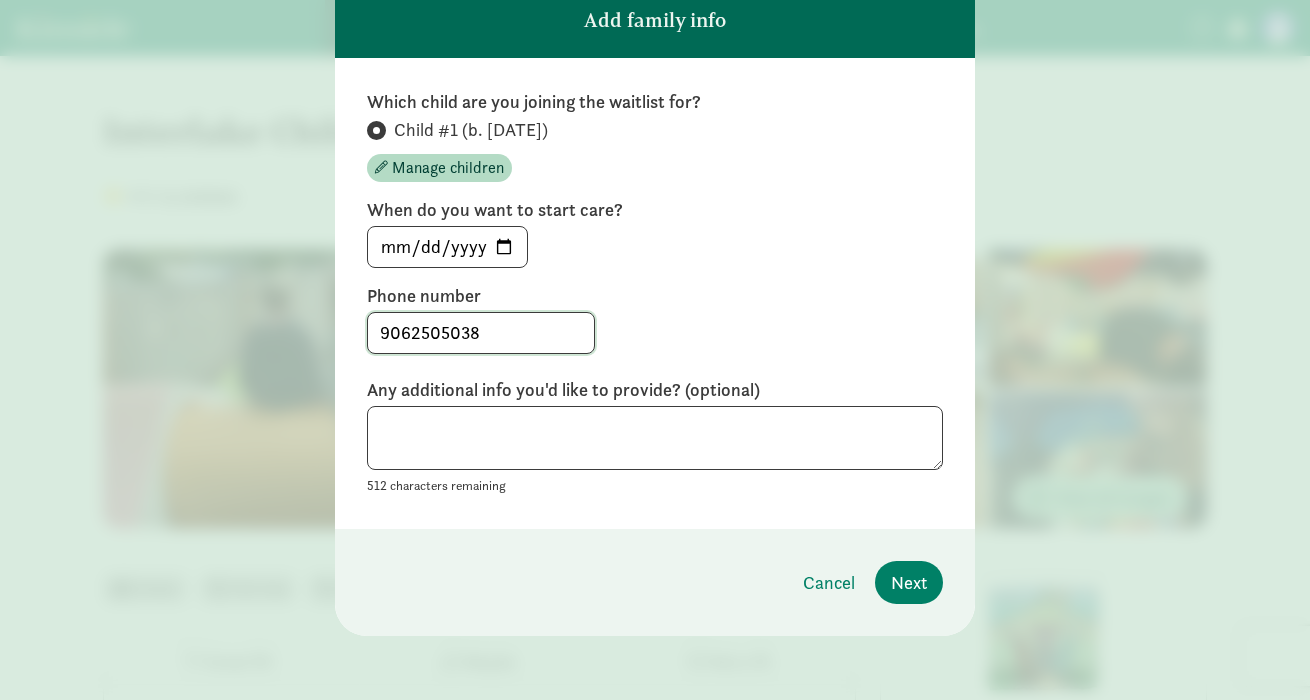 type on "9062505038" 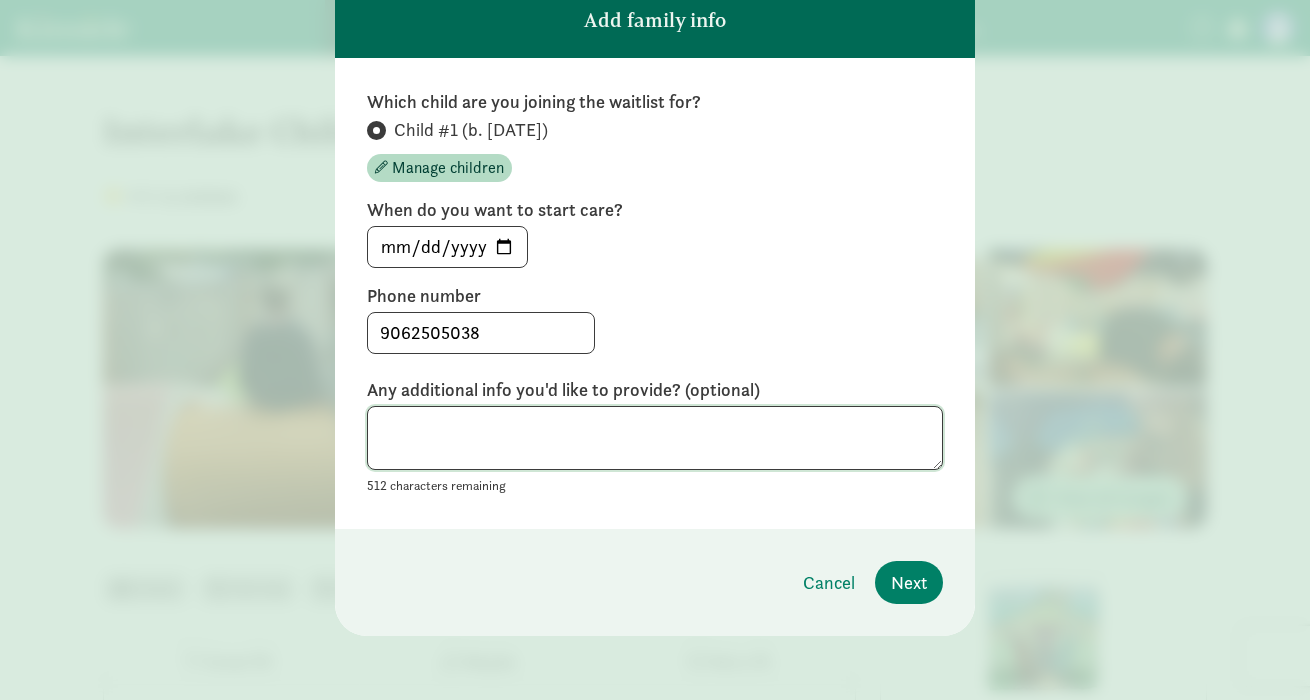 click at bounding box center (655, 438) 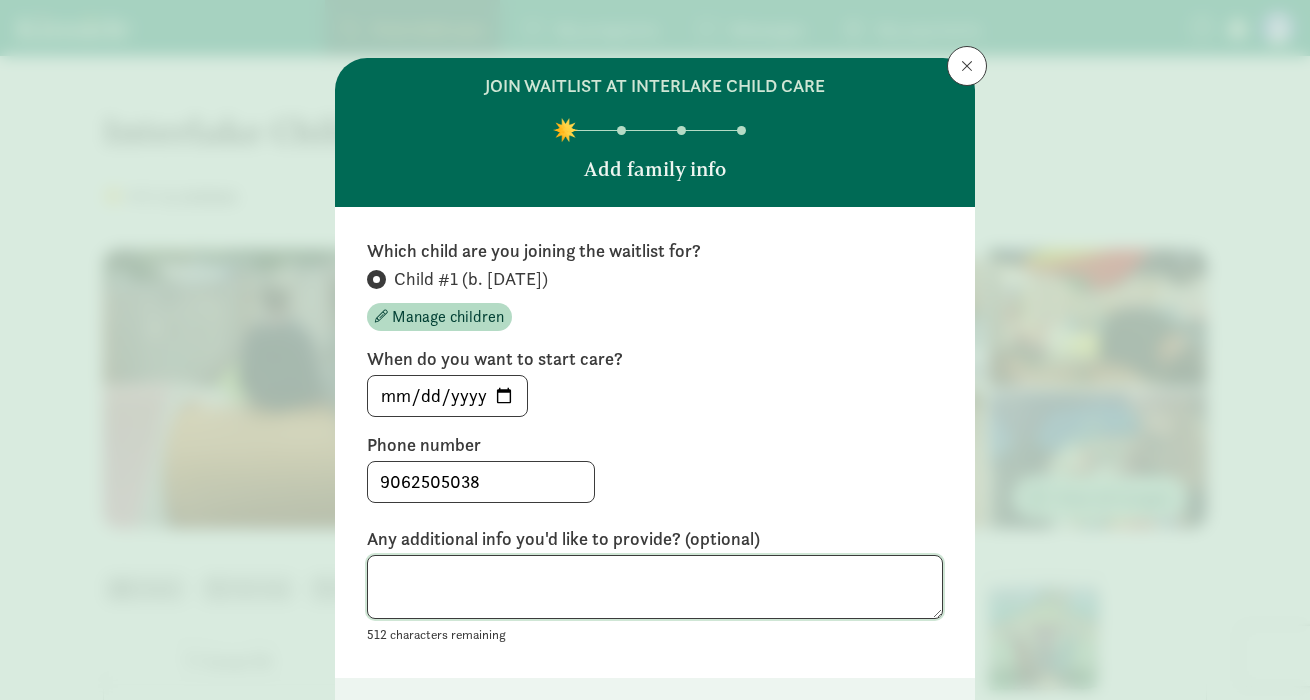 scroll, scrollTop: 0, scrollLeft: 0, axis: both 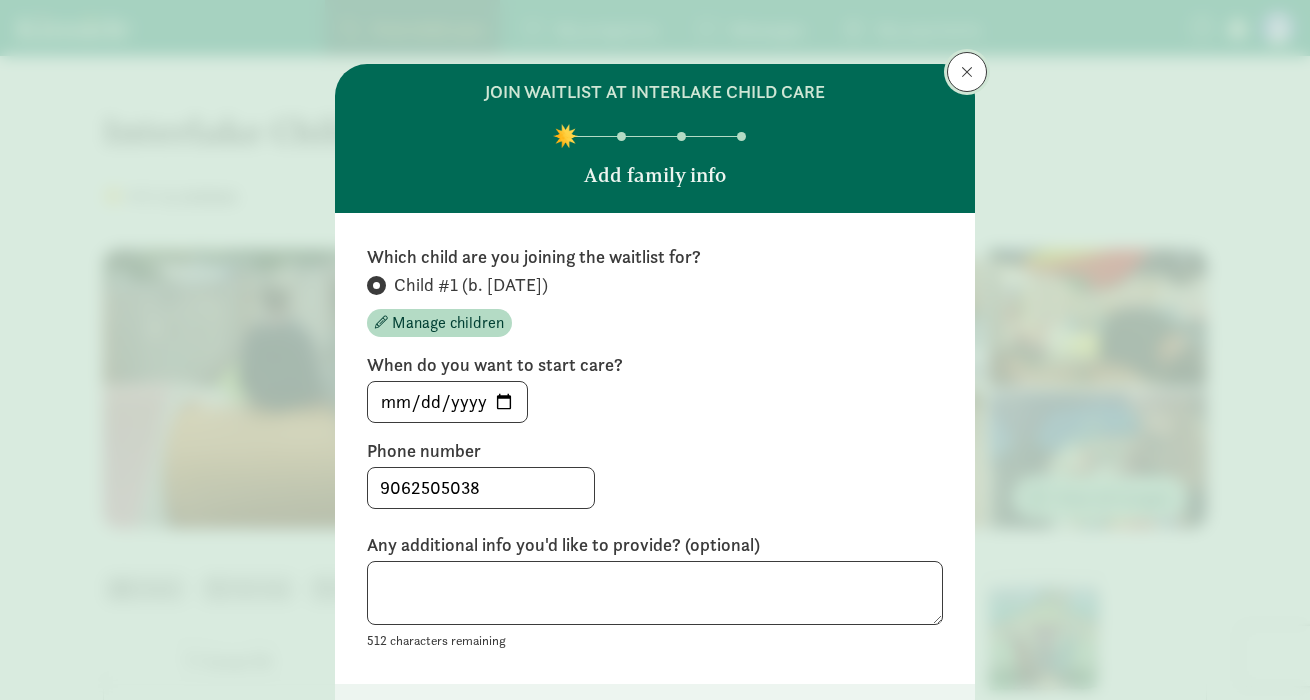 click at bounding box center (967, 72) 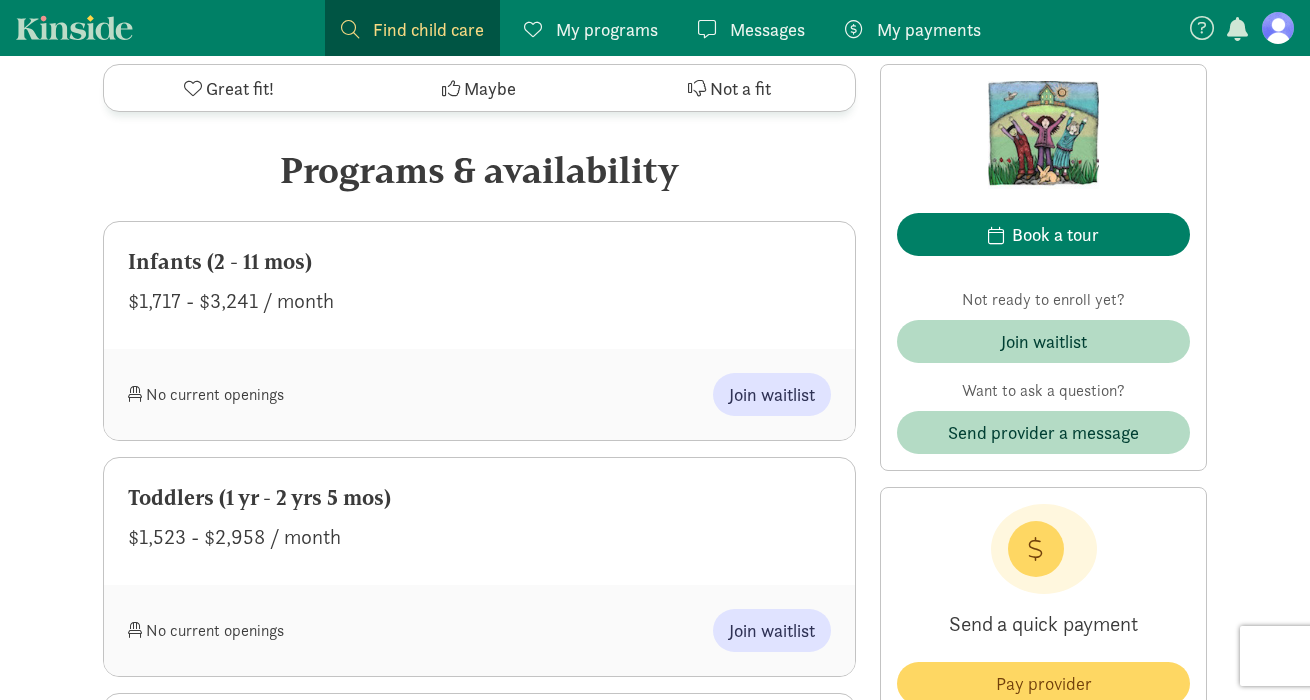 scroll, scrollTop: 813, scrollLeft: 0, axis: vertical 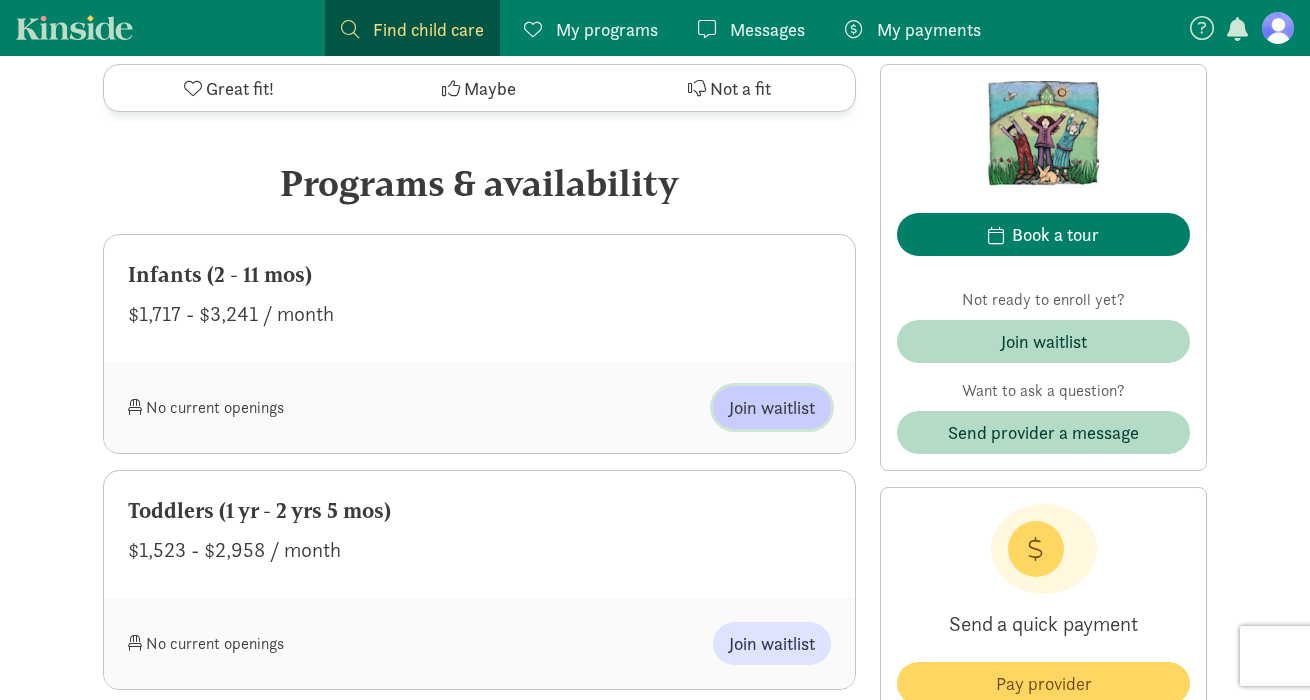 click on "Join waitlist" at bounding box center [772, 407] 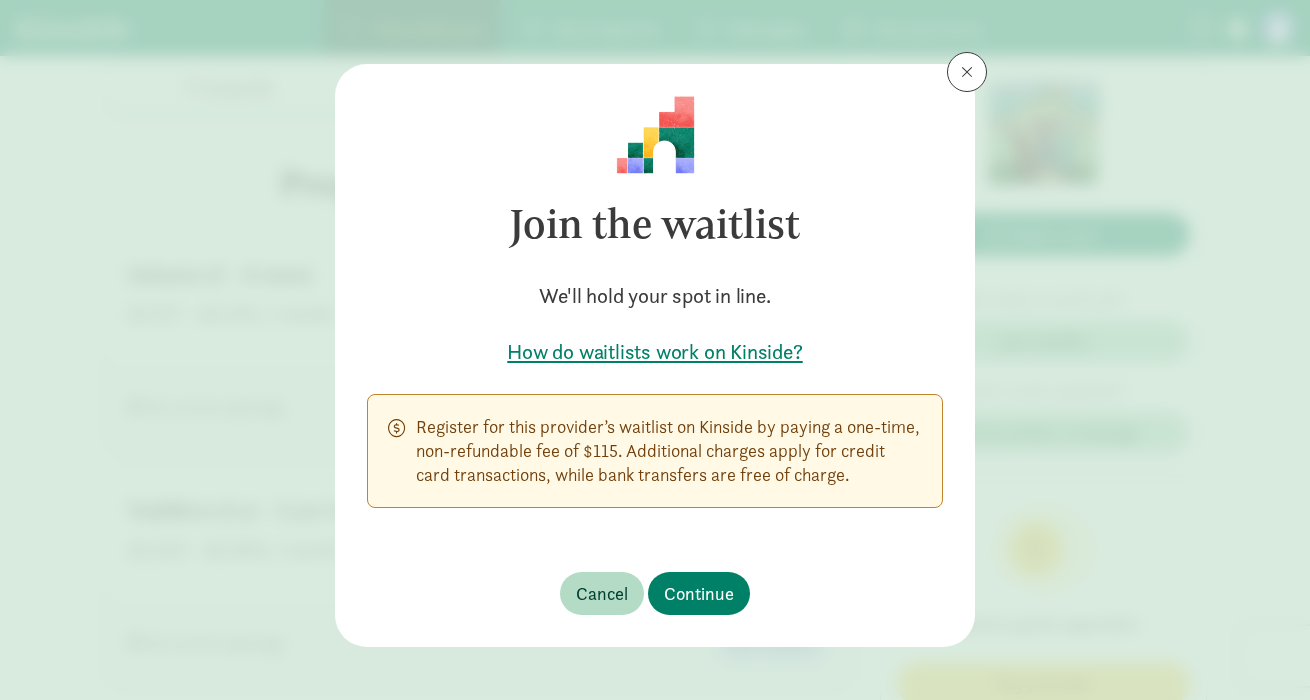 click on "How do waitlists work on Kinside?" at bounding box center [655, 352] 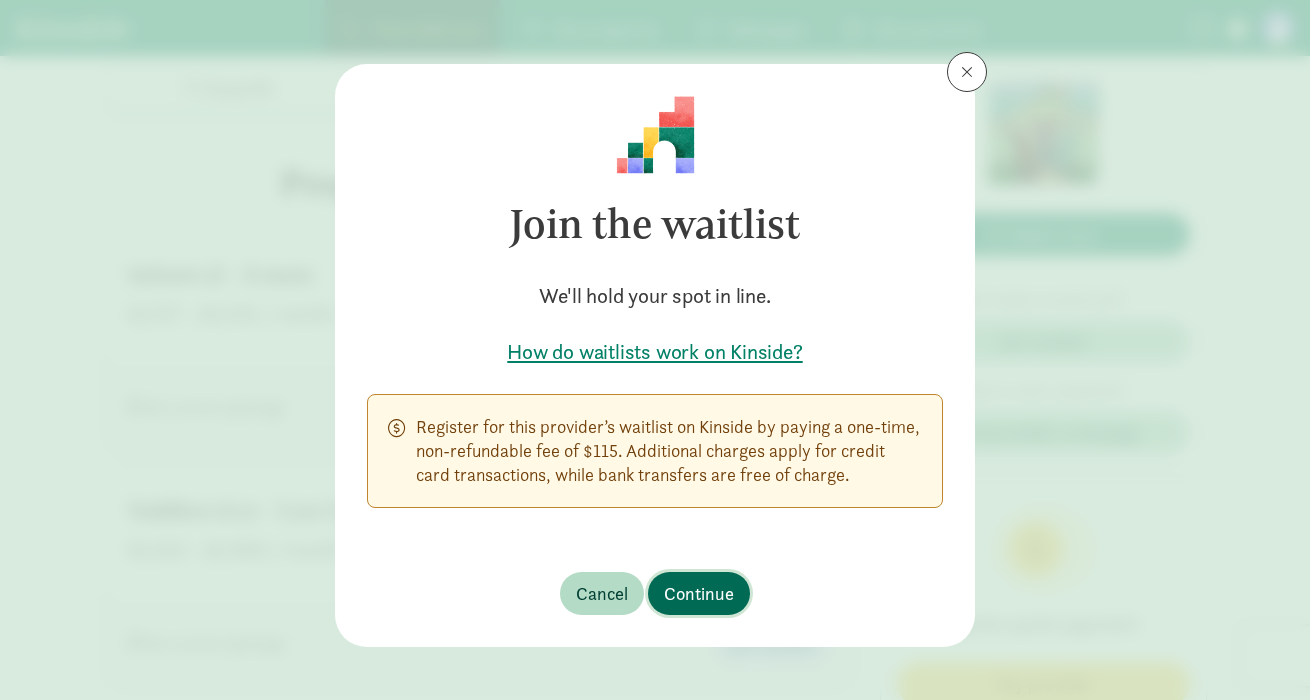 click on "Continue" at bounding box center [699, 593] 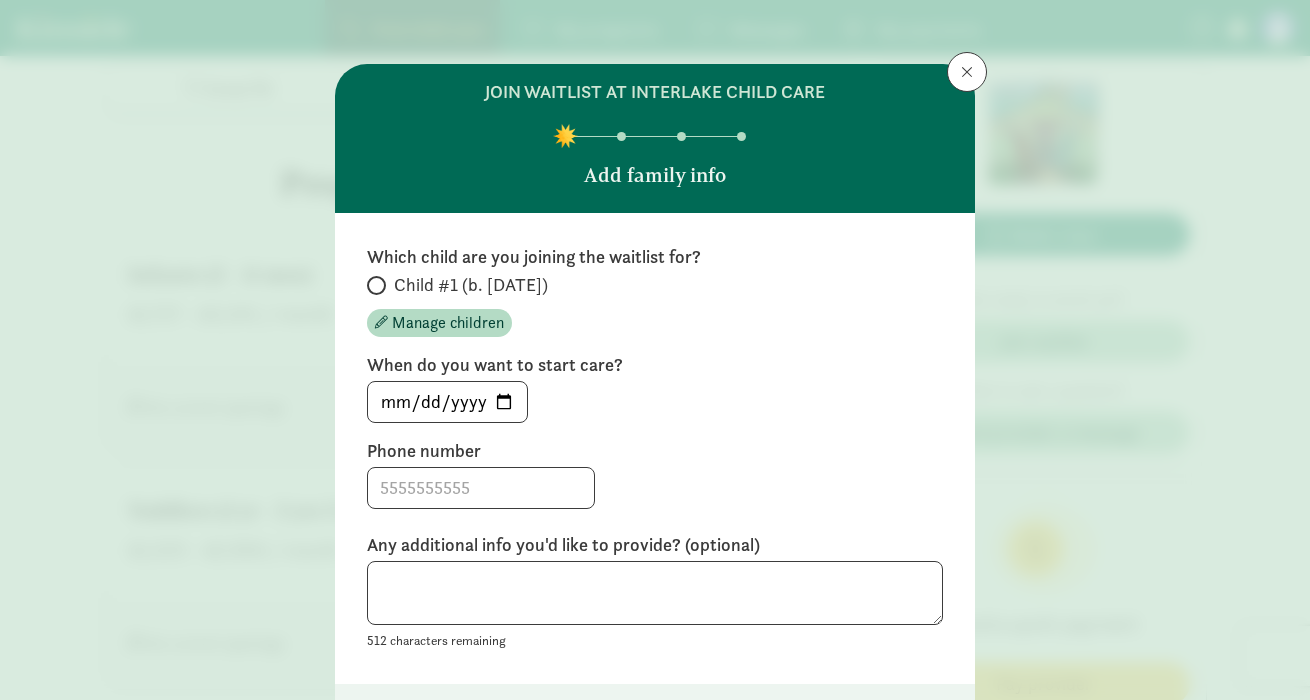 click at bounding box center (376, 285) 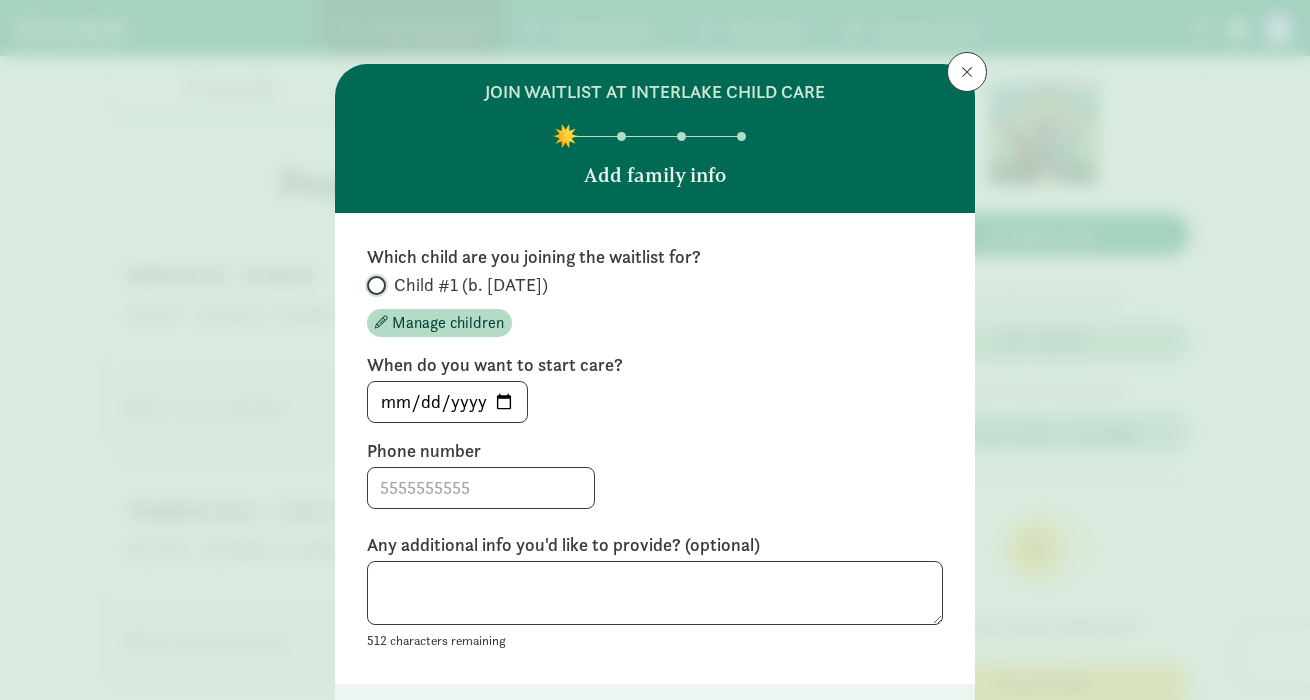 click on "Child #1 (b. [DATE])" at bounding box center (373, 285) 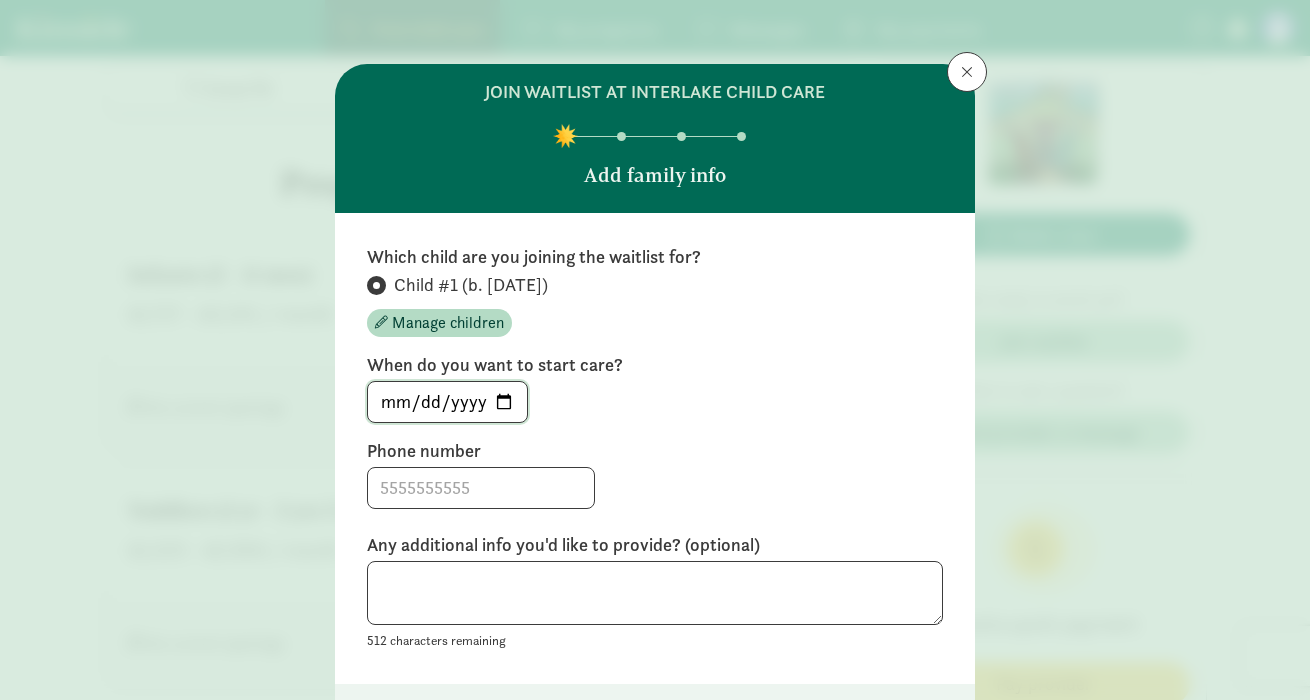 click on "[DATE]" 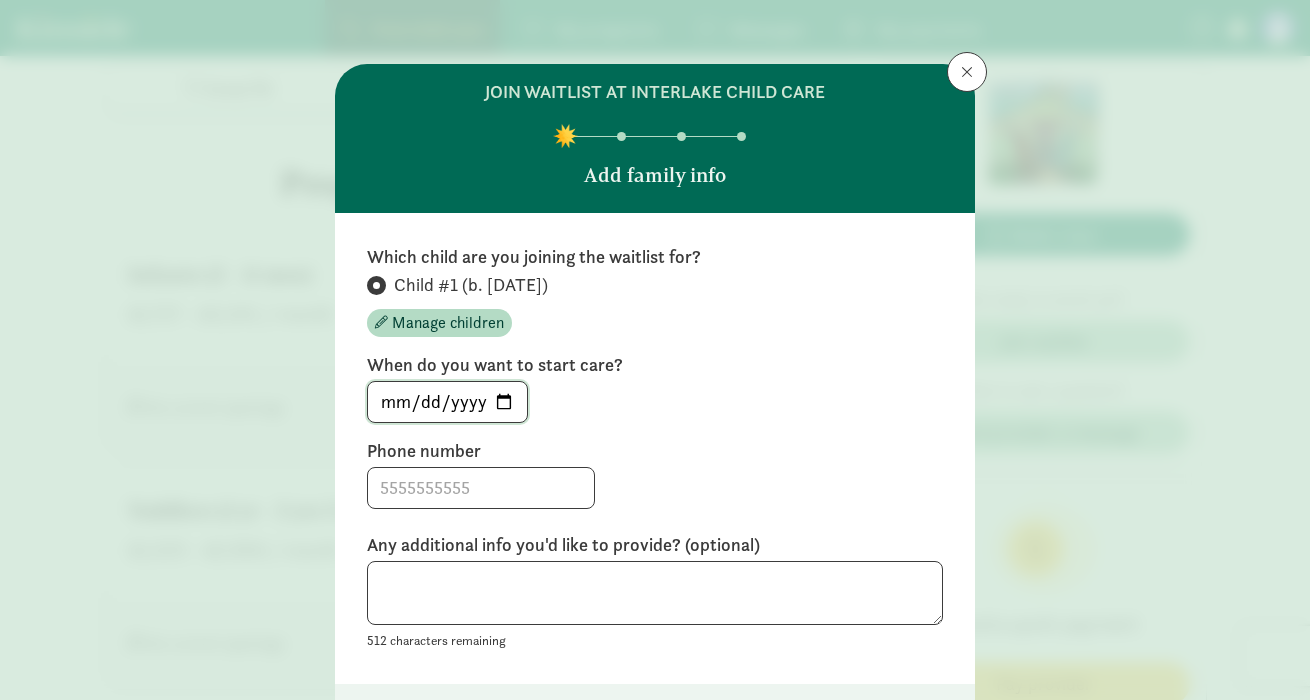 type on "[DATE]" 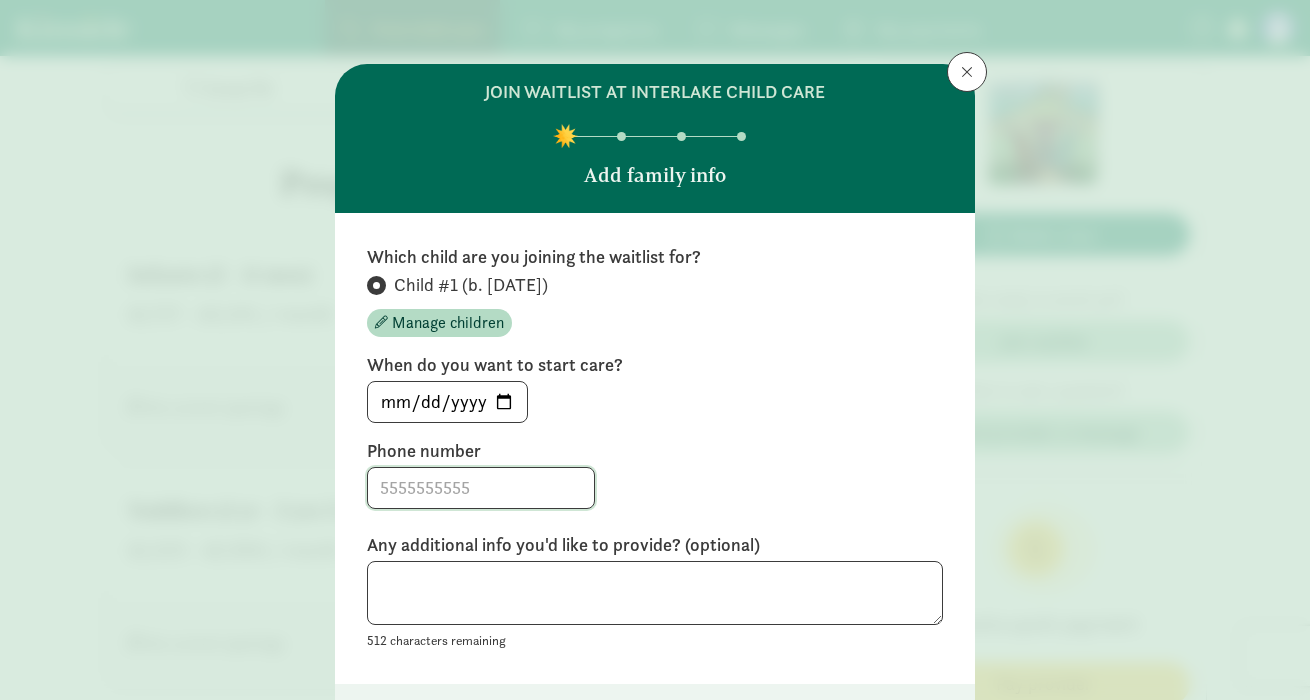 click 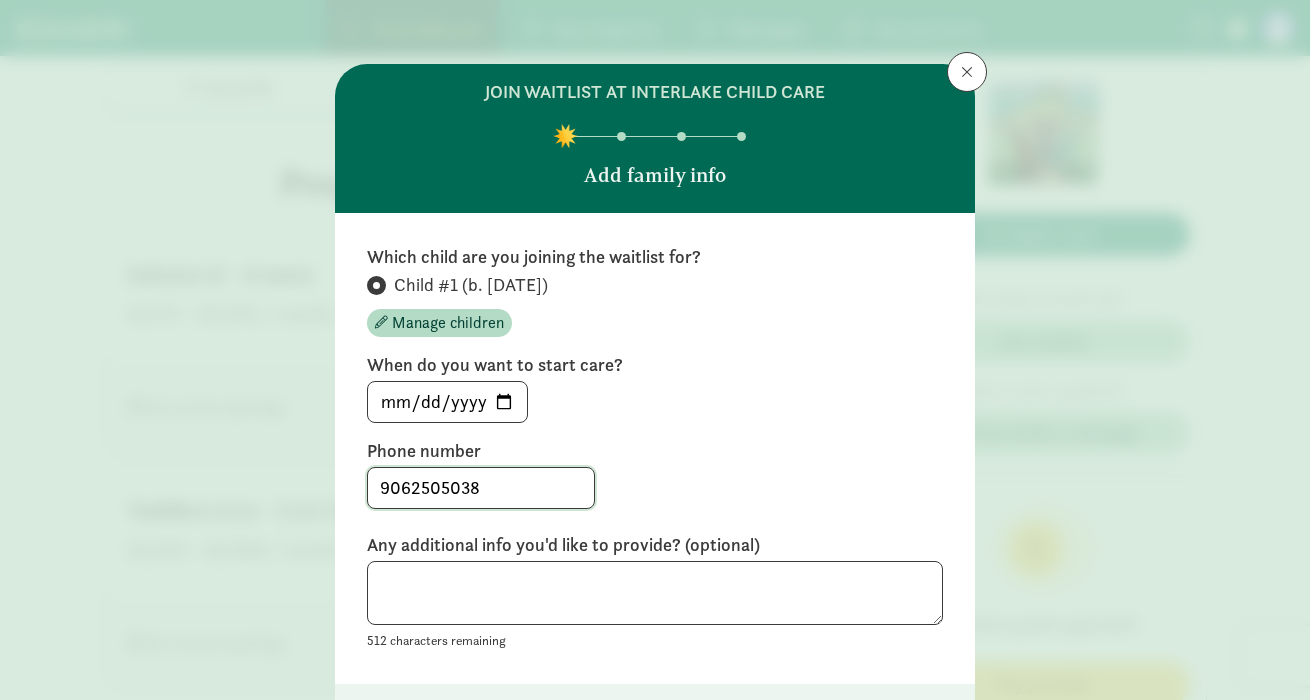 type on "9062505038" 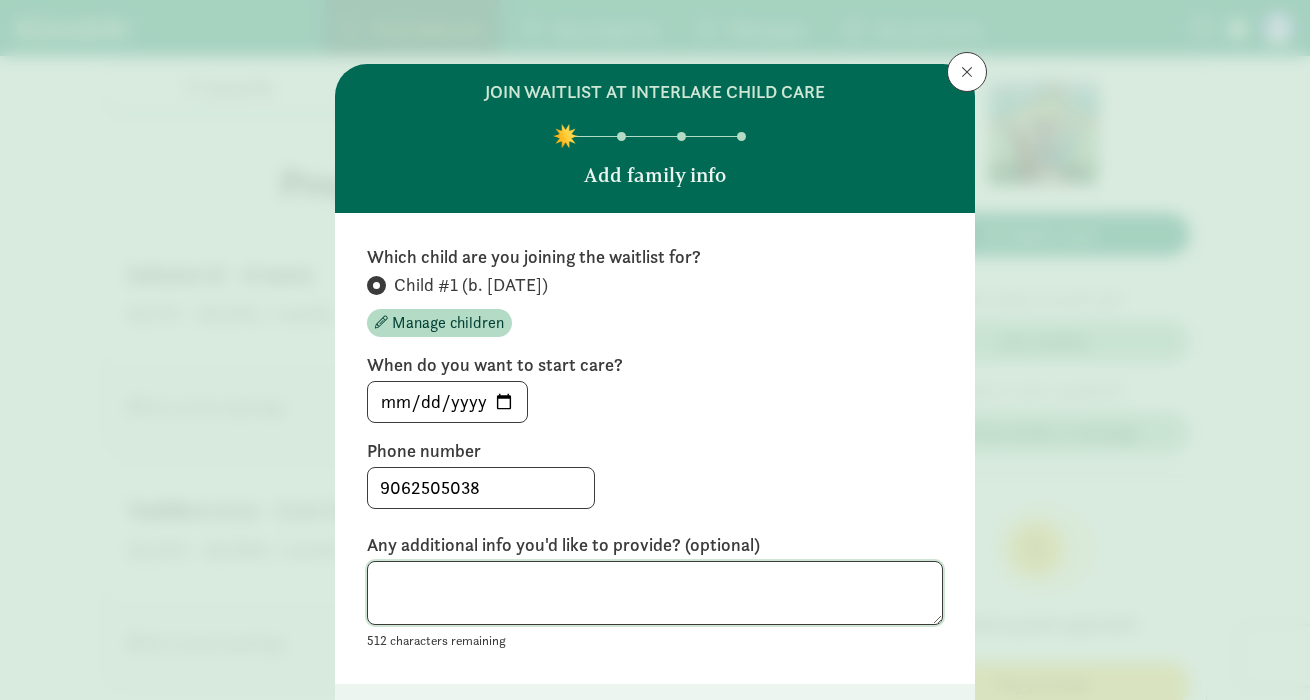 click at bounding box center (655, 593) 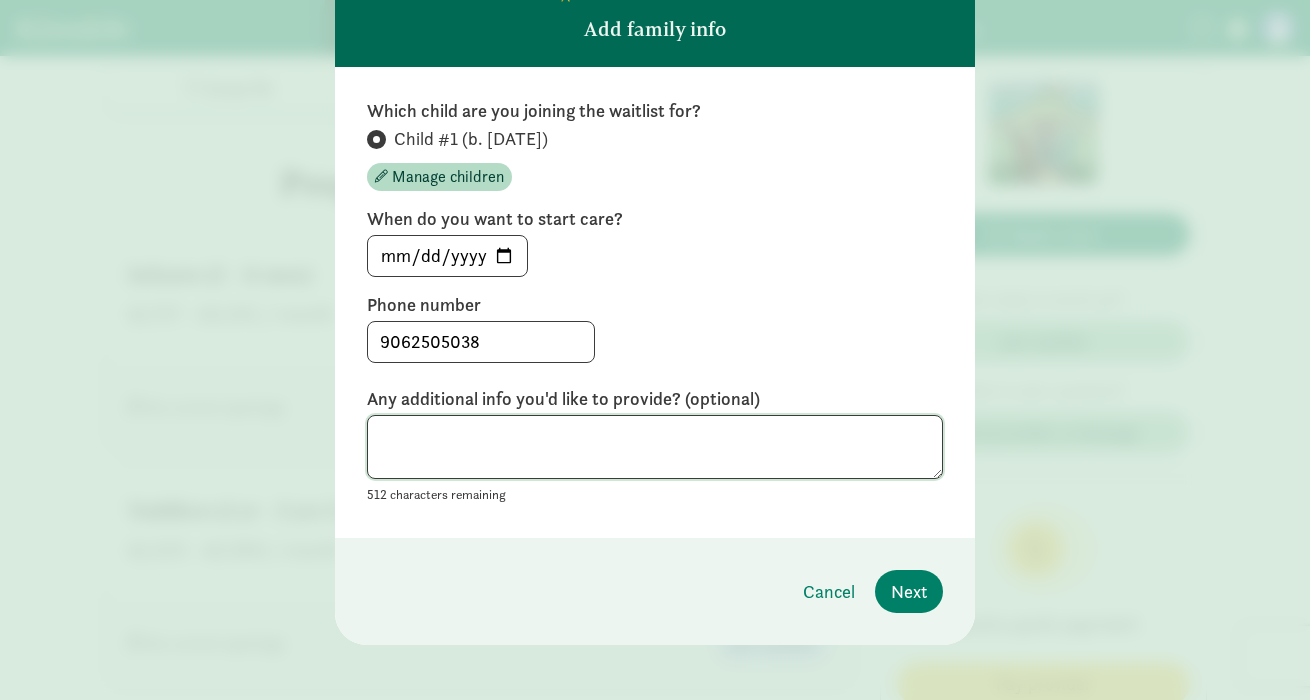 scroll, scrollTop: 155, scrollLeft: 0, axis: vertical 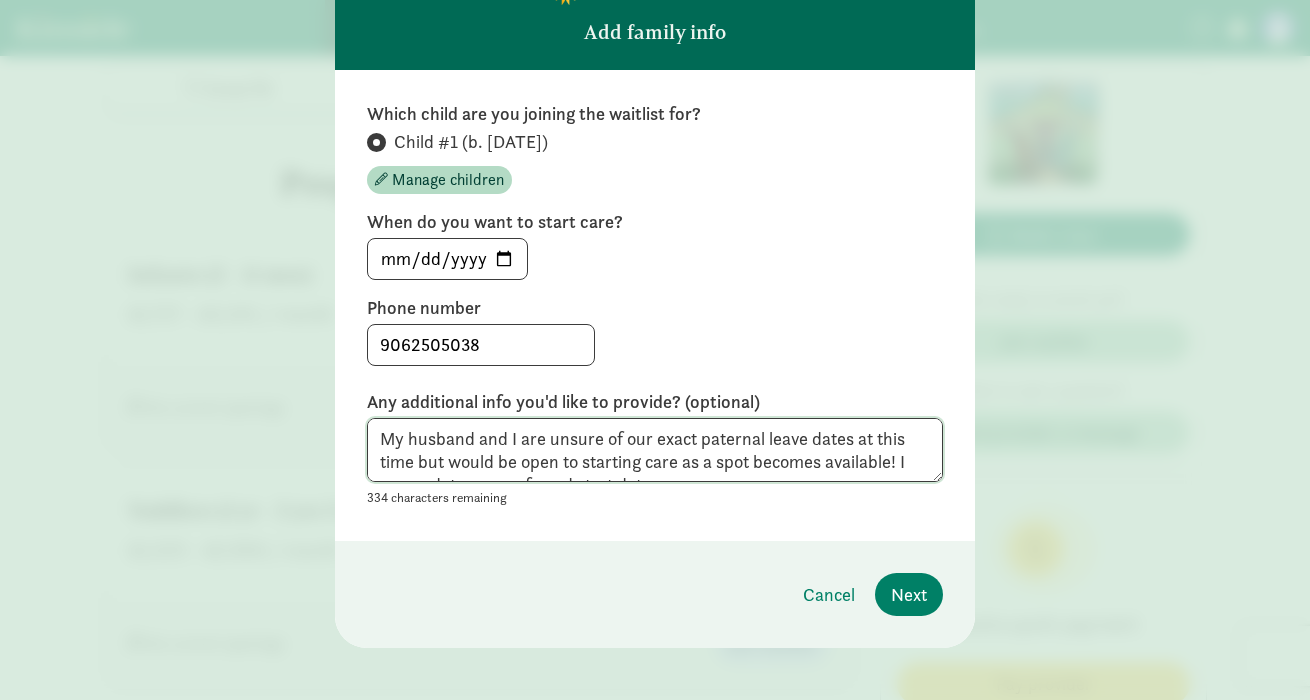 drag, startPoint x: 683, startPoint y: 471, endPoint x: 903, endPoint y: 459, distance: 220.32703 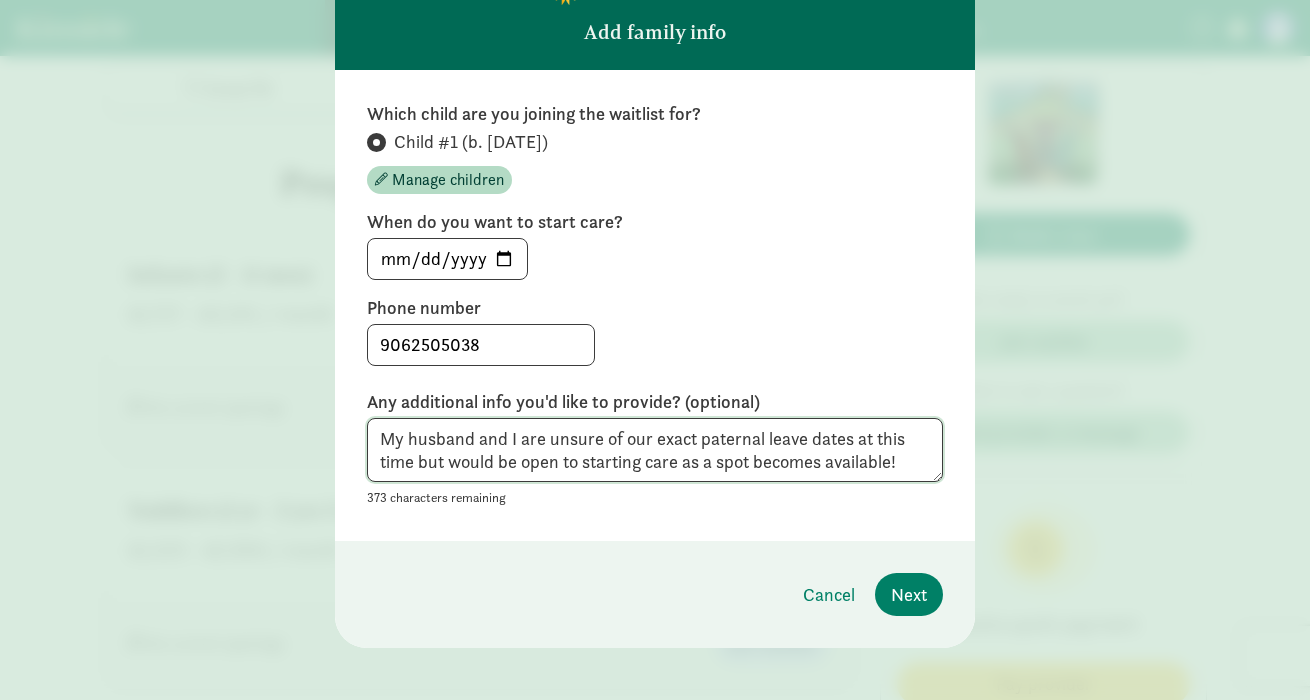 drag, startPoint x: 684, startPoint y: 464, endPoint x: 584, endPoint y: 465, distance: 100.005 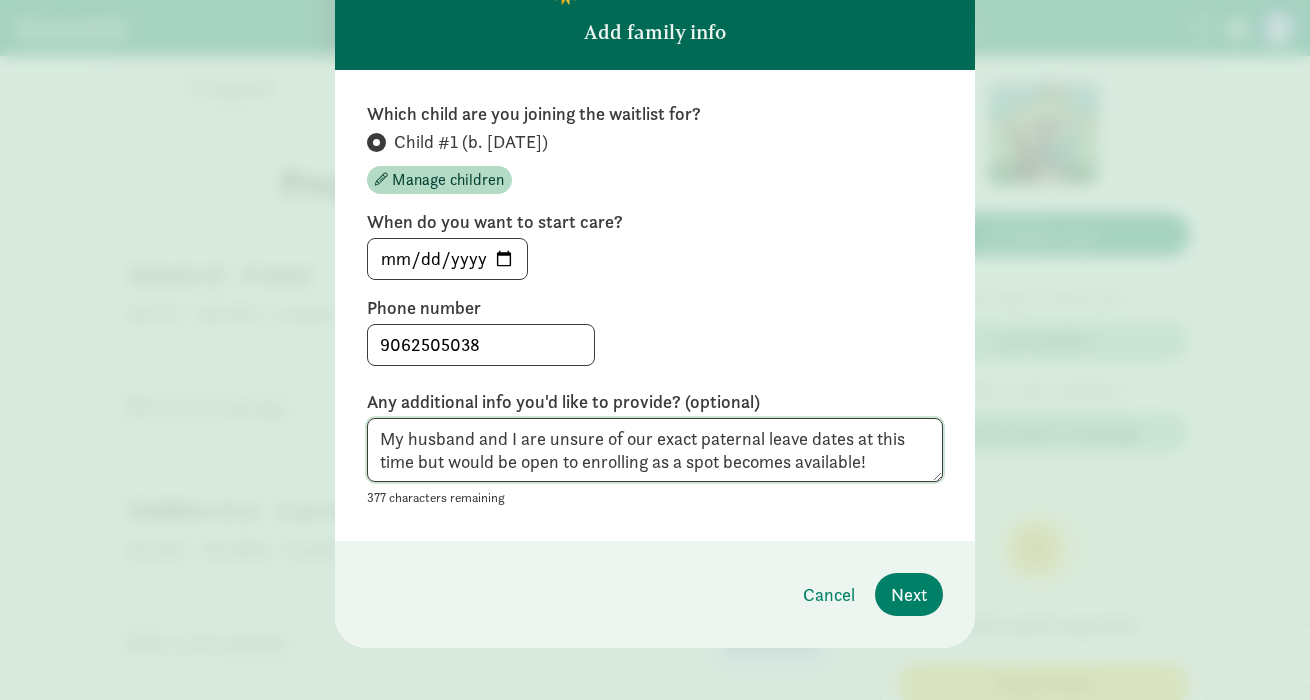 scroll, scrollTop: 155, scrollLeft: 0, axis: vertical 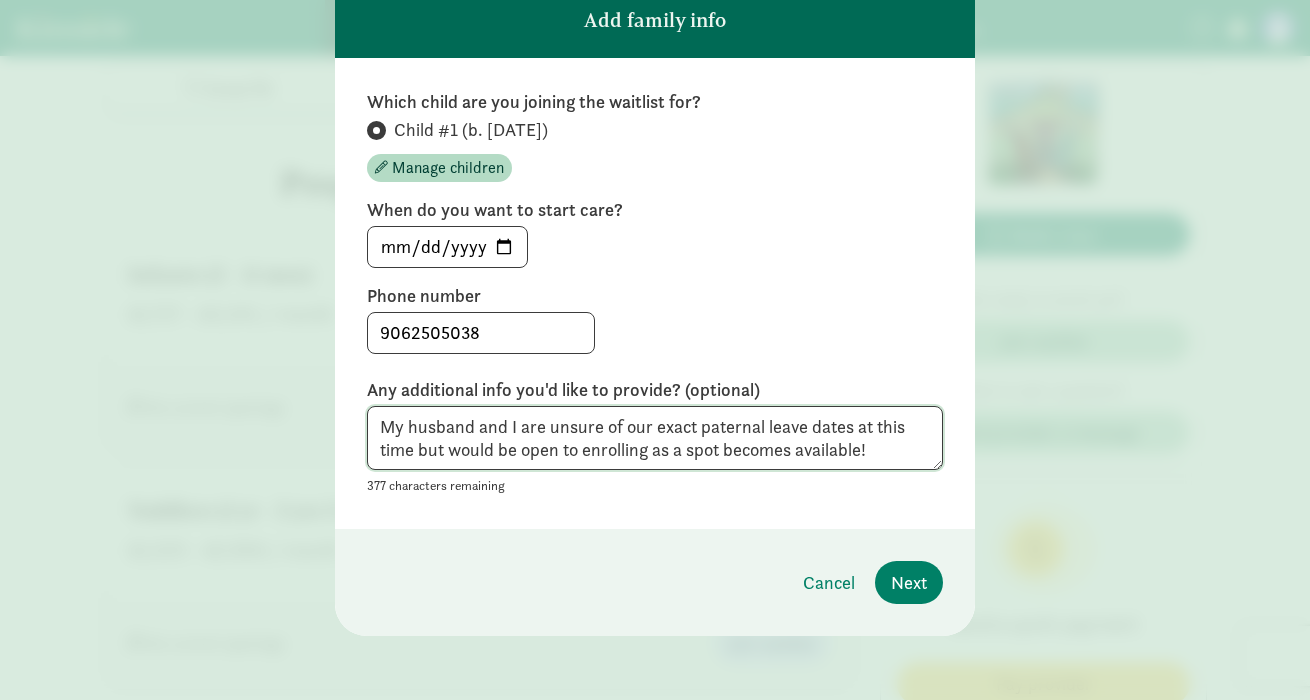 click on "My husband and I are unsure of our exact paternal leave dates at this time but would be open to enrolling as a spot becomes available!" at bounding box center (655, 438) 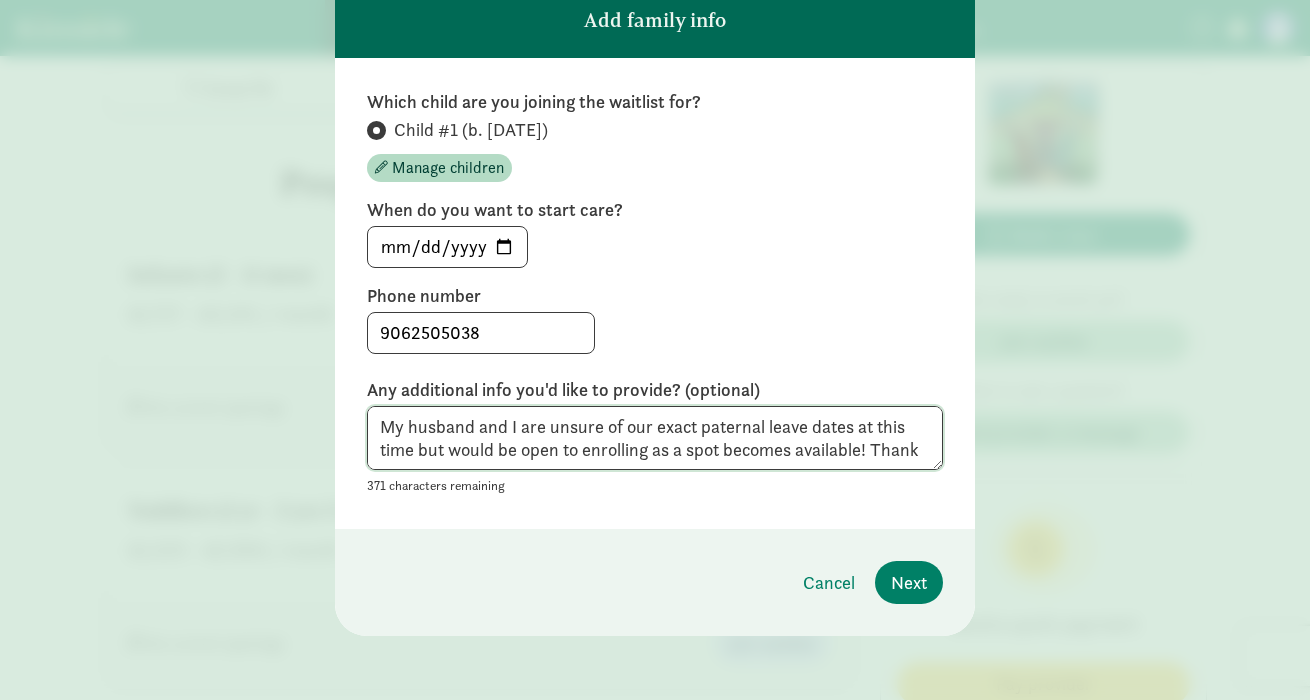 scroll, scrollTop: 15, scrollLeft: 0, axis: vertical 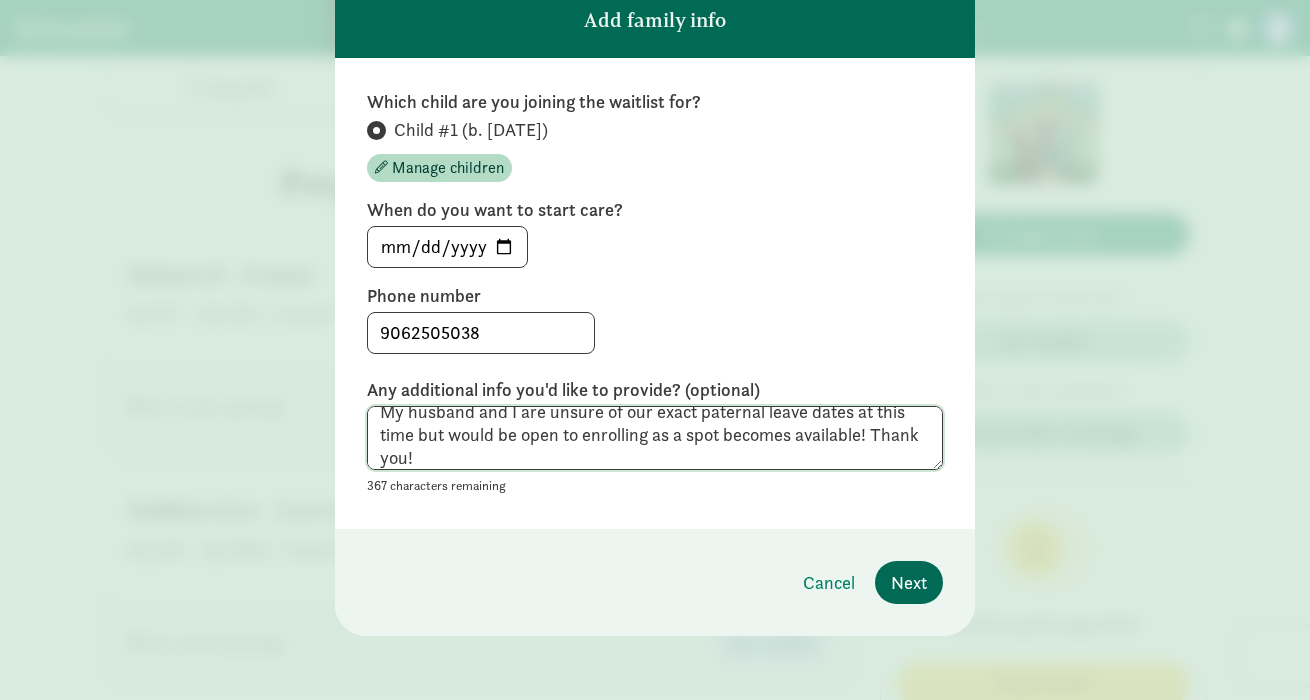 type on "My husband and I are unsure of our exact paternal leave dates at this time but would be open to enrolling as a spot becomes available! Thank you!" 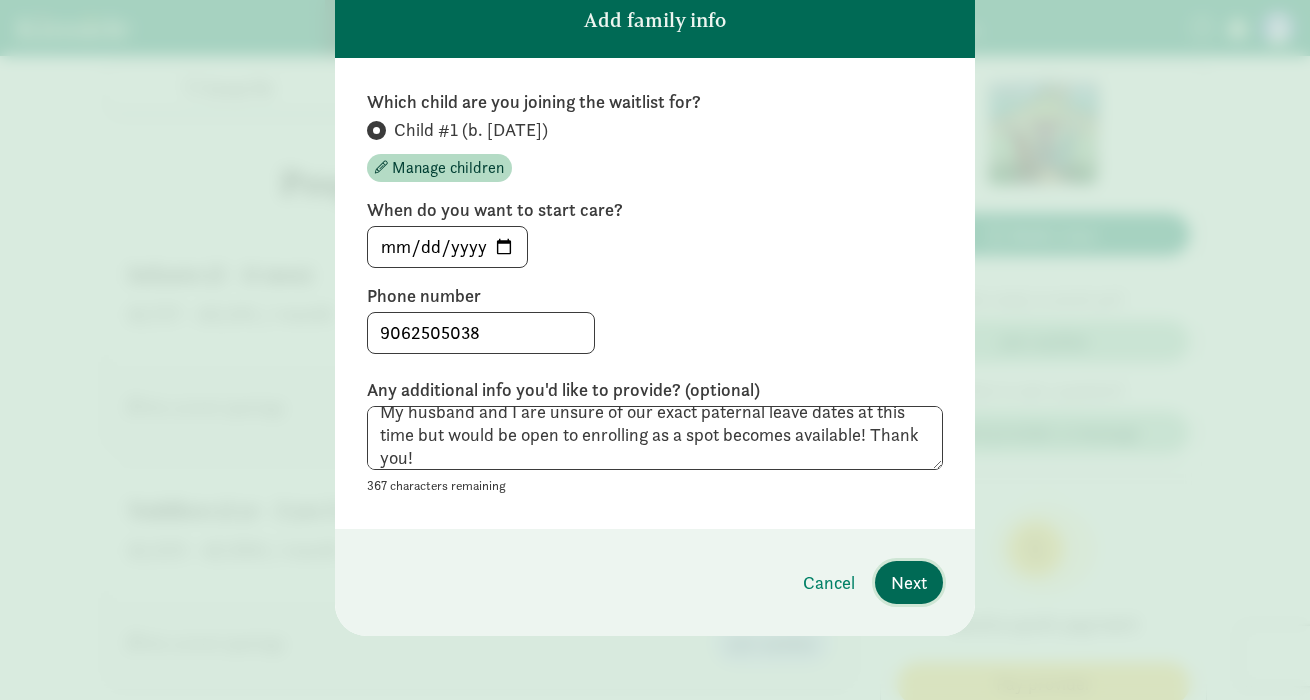 click on "Next" at bounding box center (909, 582) 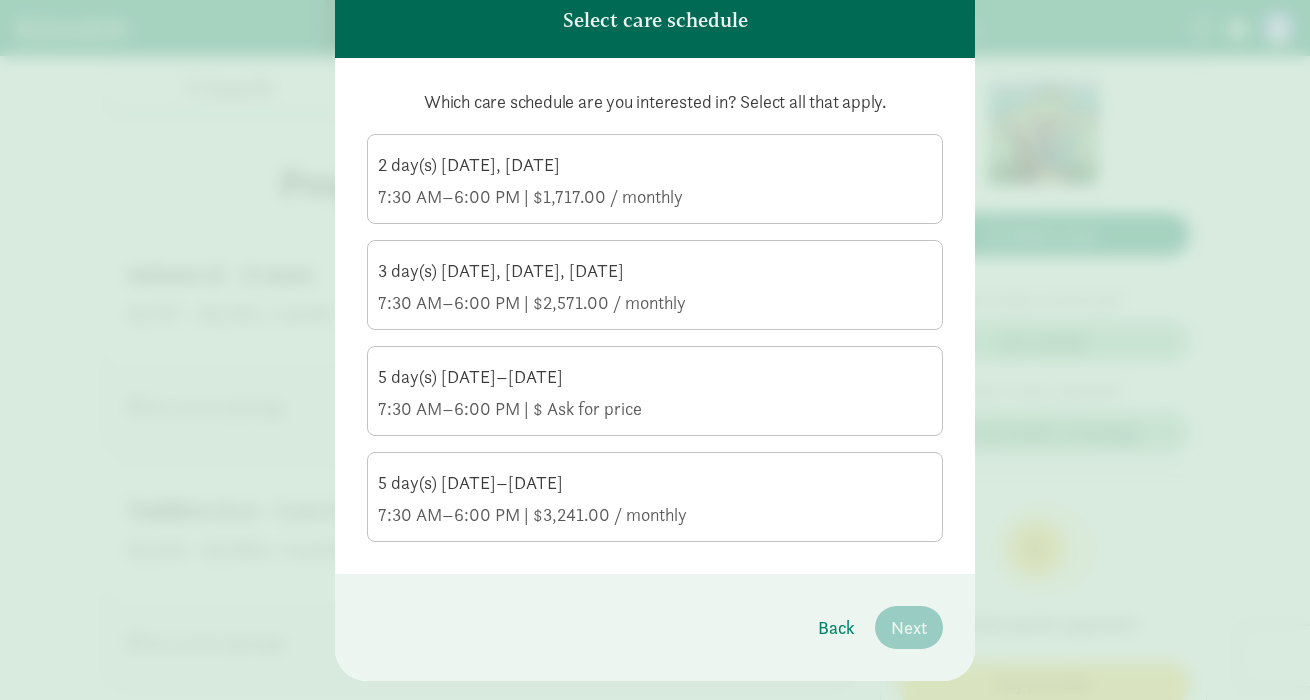 click on "7:30 AM–6:00 PM | $3,241.00 / monthly" 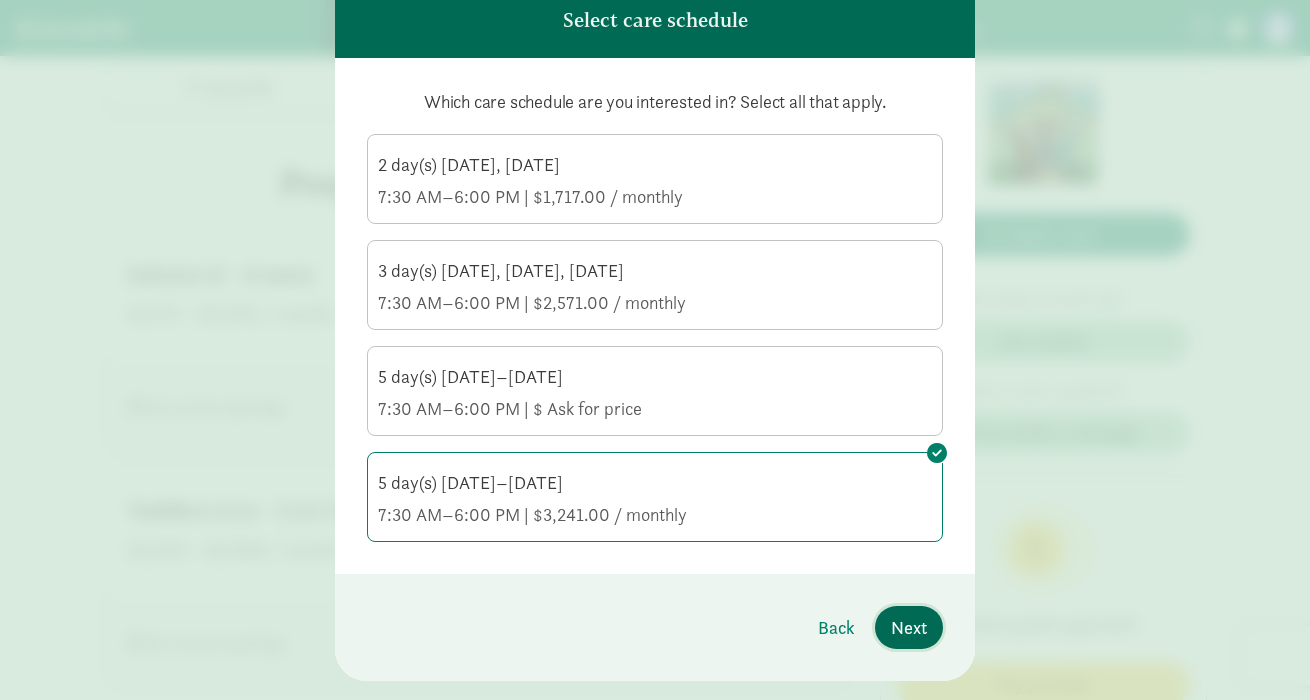 click on "Next" at bounding box center (909, 627) 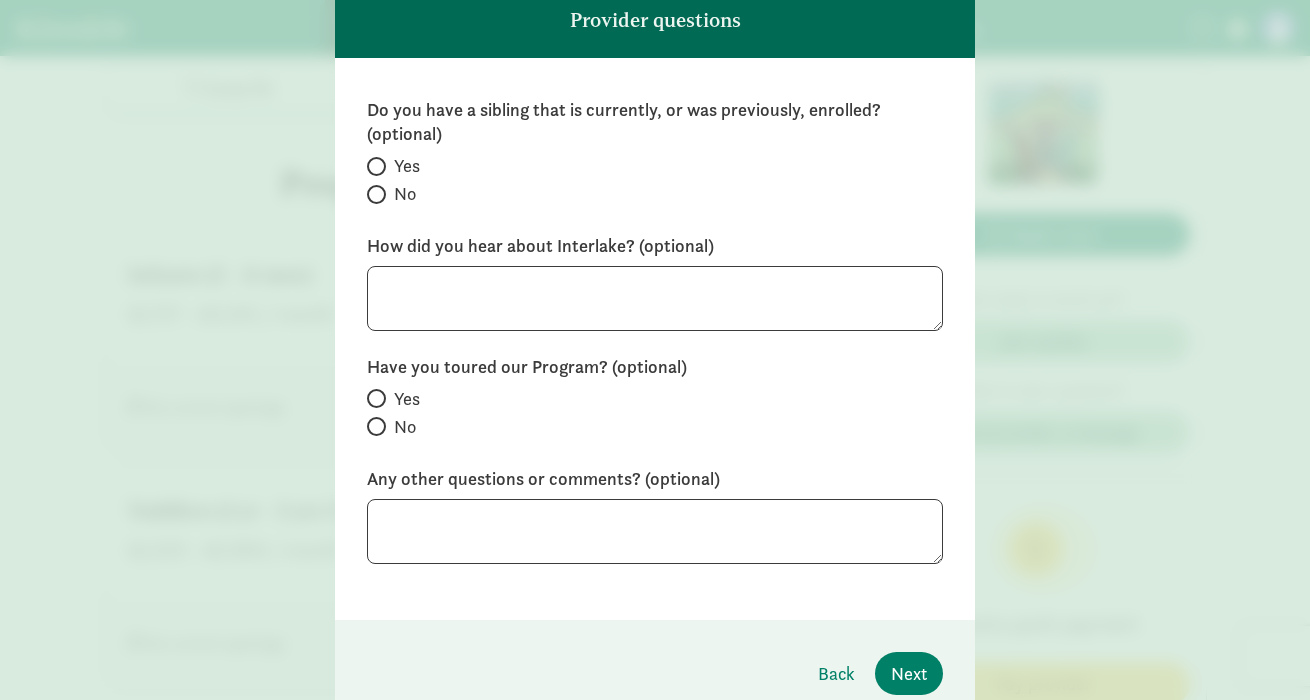 click at bounding box center [376, 194] 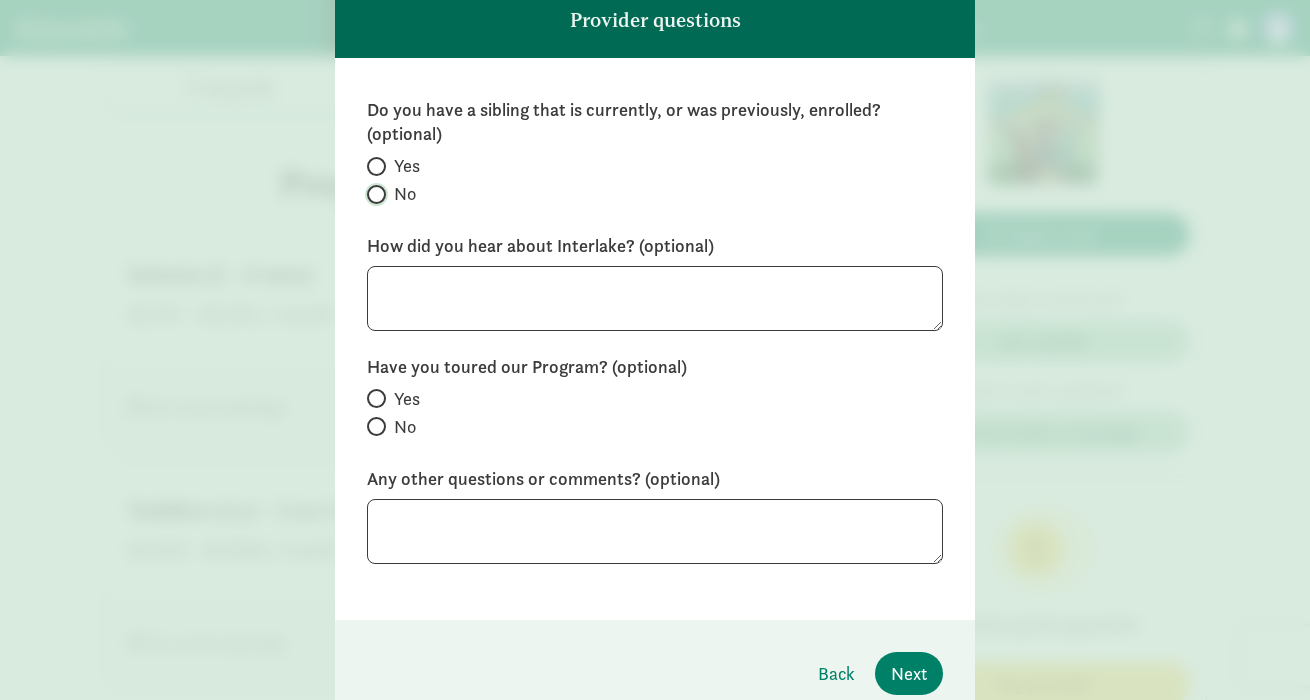 click on "No" at bounding box center [373, 194] 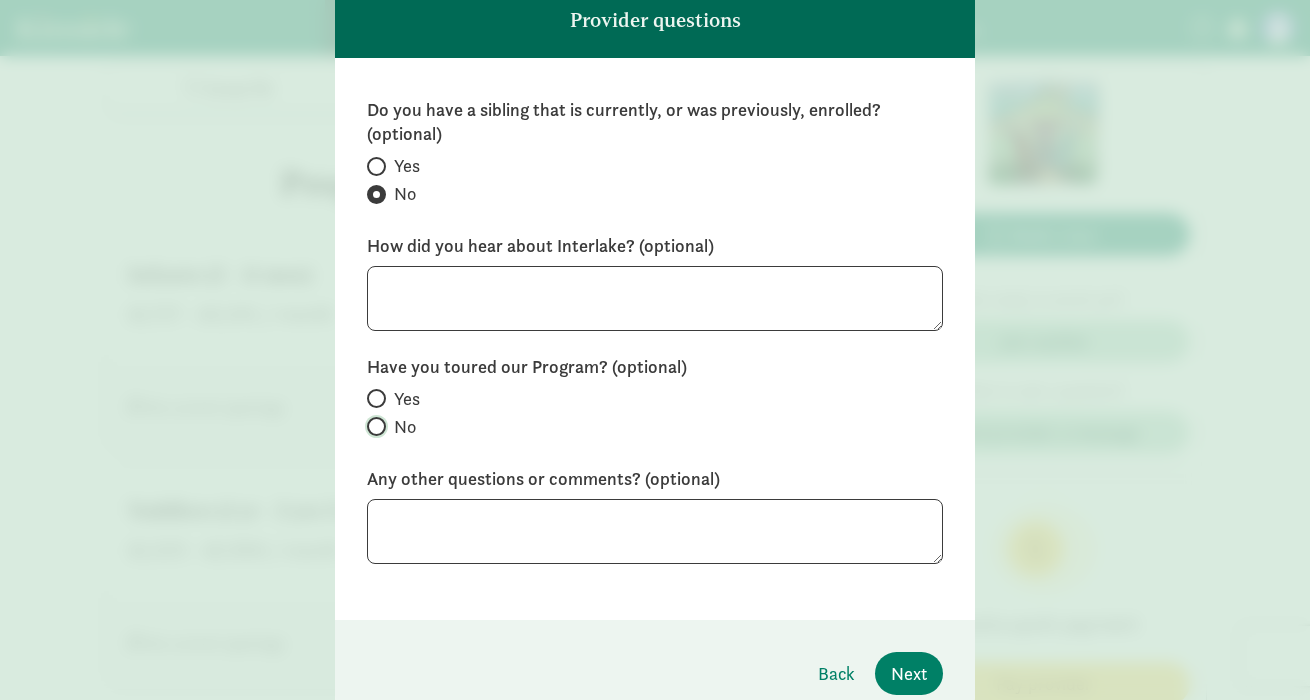 click on "No" at bounding box center [373, 426] 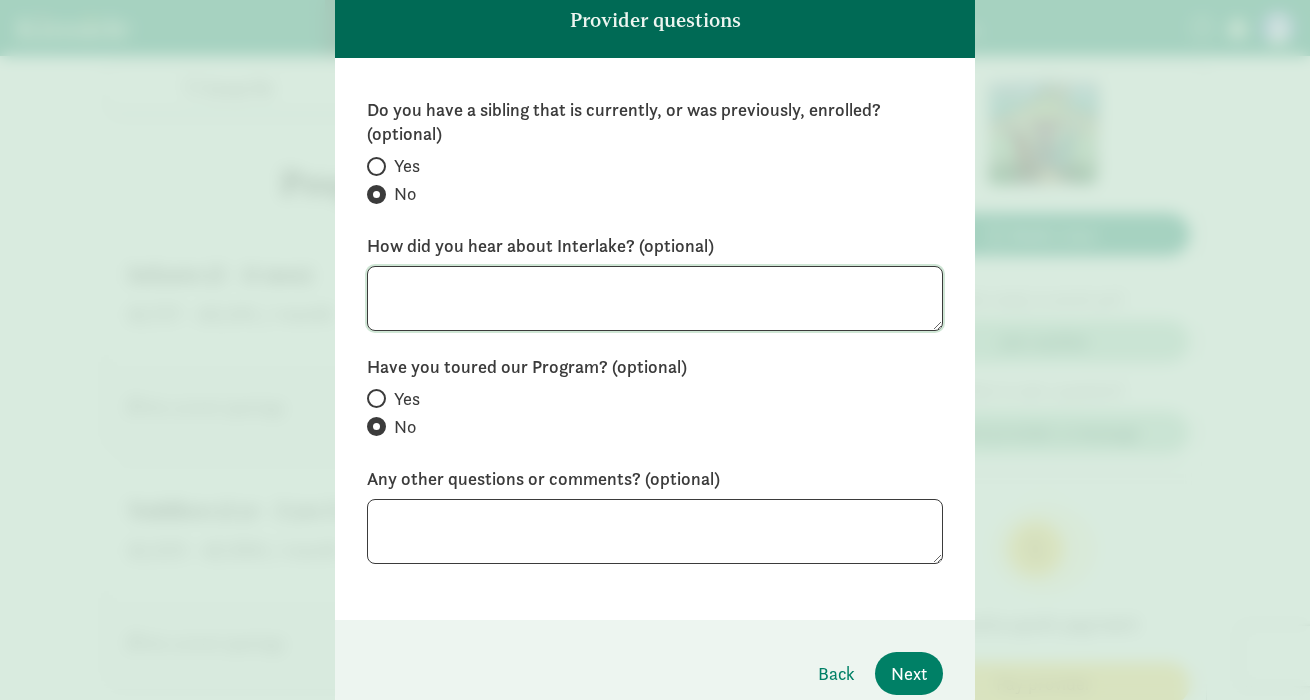 click at bounding box center (655, 298) 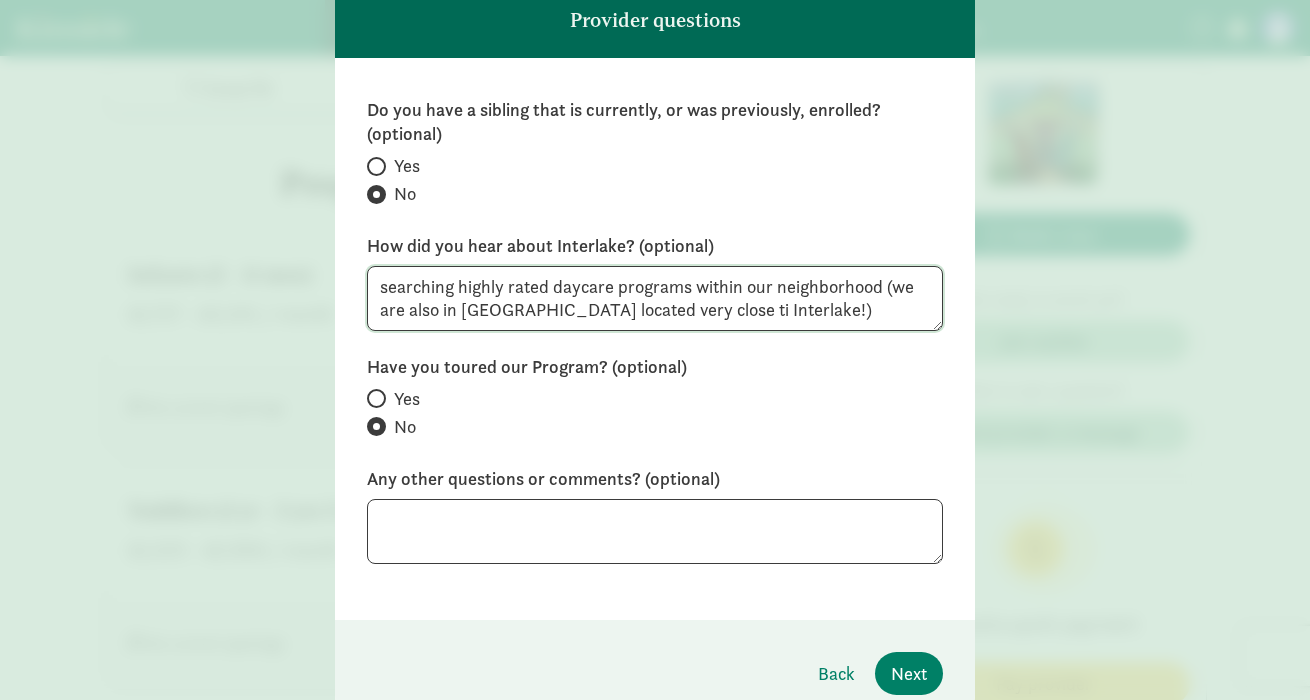 click on "searching highly rated daycare programs within our neighborhood (we are also in [GEOGRAPHIC_DATA] located very close ti Interlake!)" at bounding box center (655, 298) 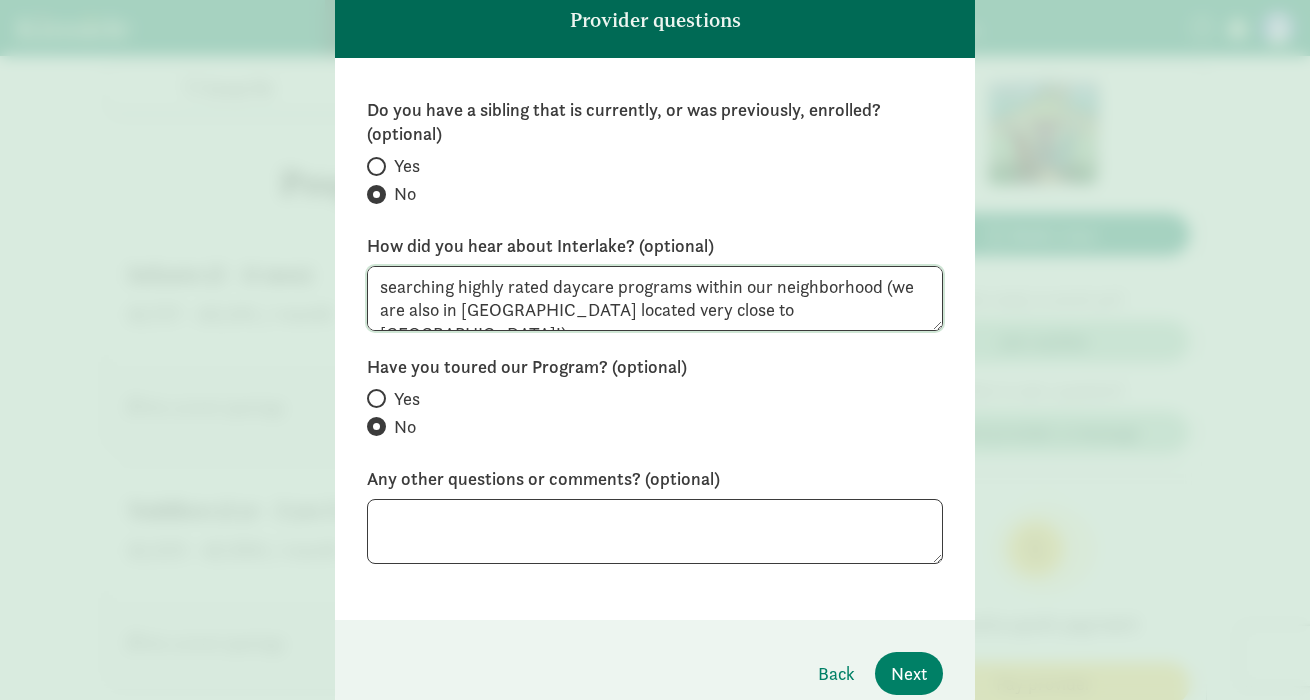 click on "searching highly rated daycare programs within our neighborhood (we are also in [GEOGRAPHIC_DATA] located very close to [GEOGRAPHIC_DATA]!)" at bounding box center [655, 298] 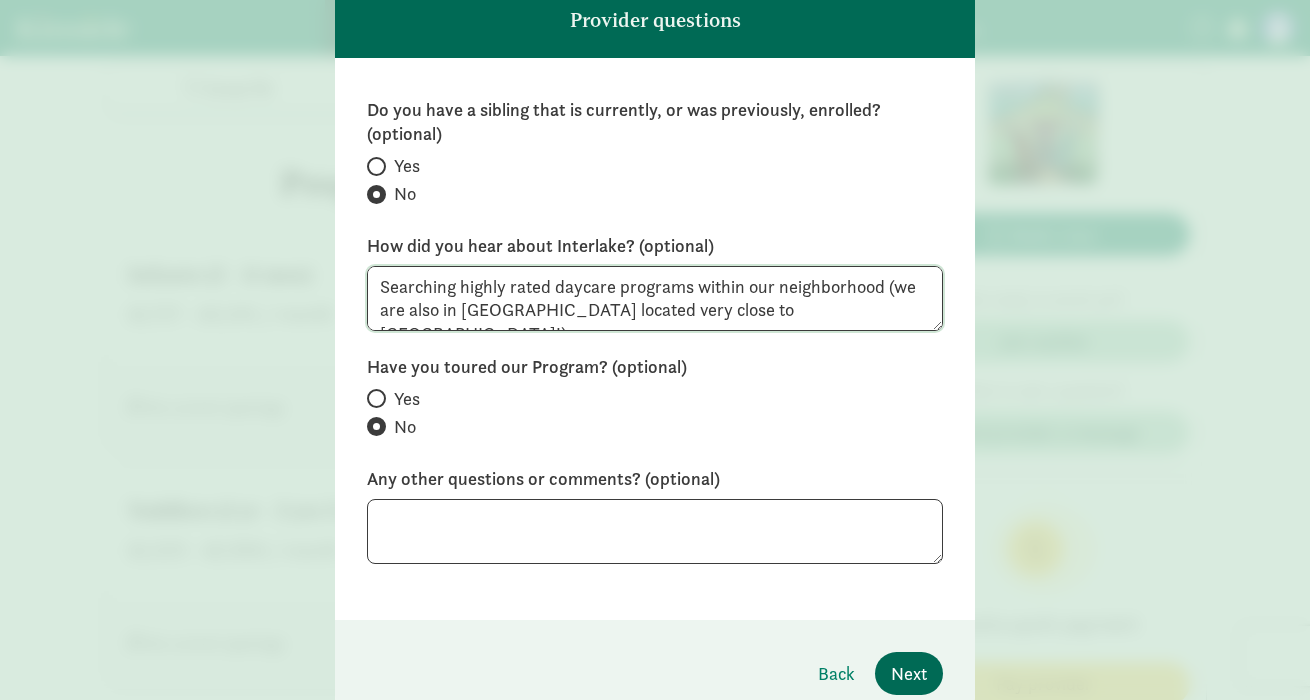 type on "Searching highly rated daycare programs within our neighborhood (we are also in [GEOGRAPHIC_DATA] located very close to [GEOGRAPHIC_DATA]!)" 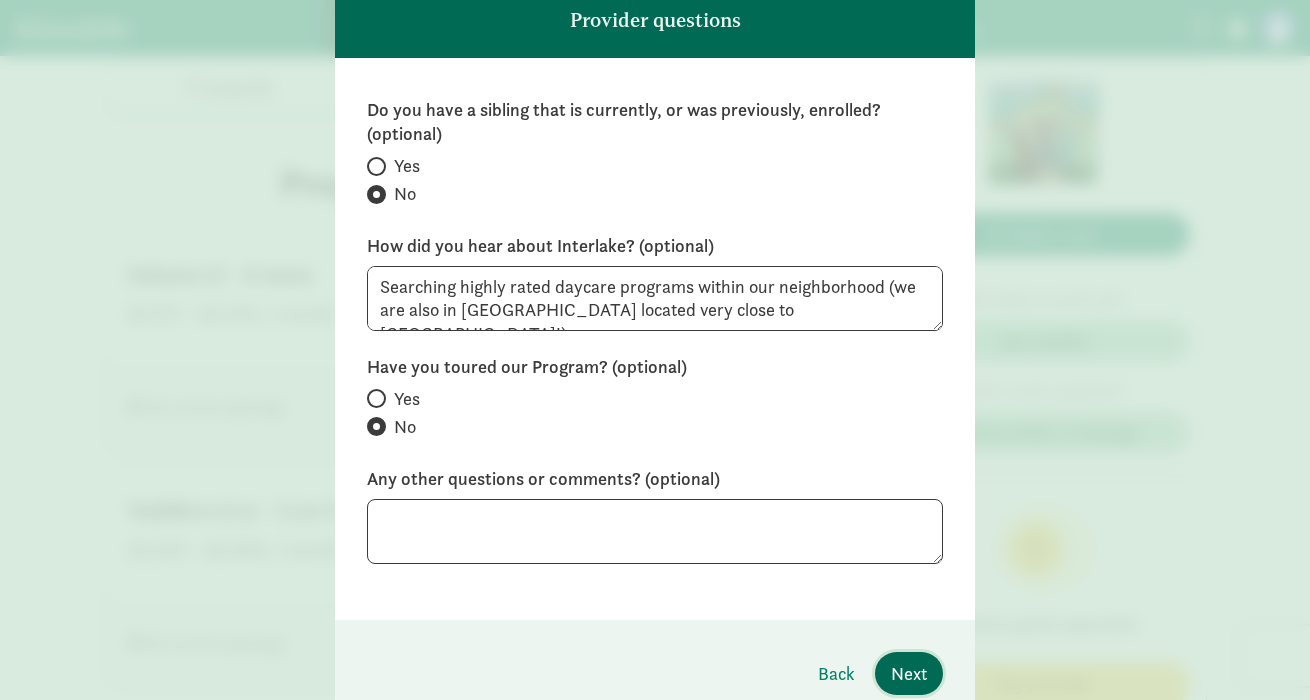 click on "Next" at bounding box center (909, 673) 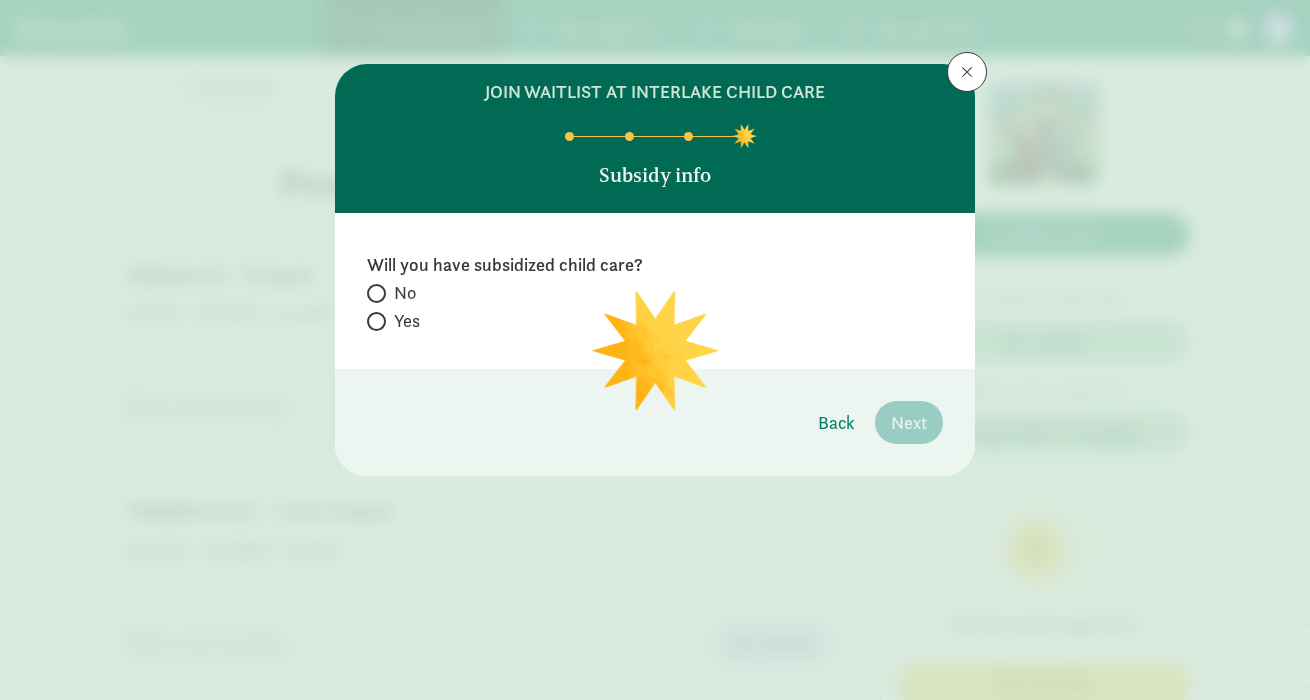 scroll, scrollTop: 0, scrollLeft: 0, axis: both 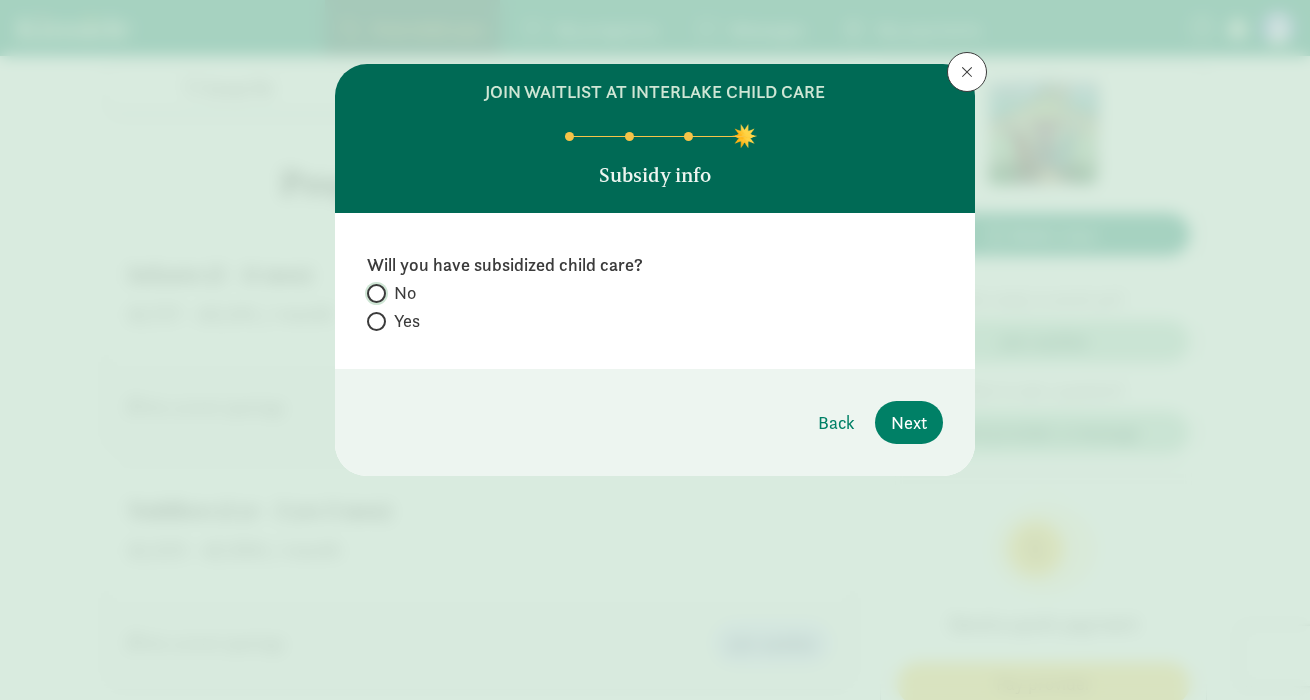 click on "No" at bounding box center (373, 293) 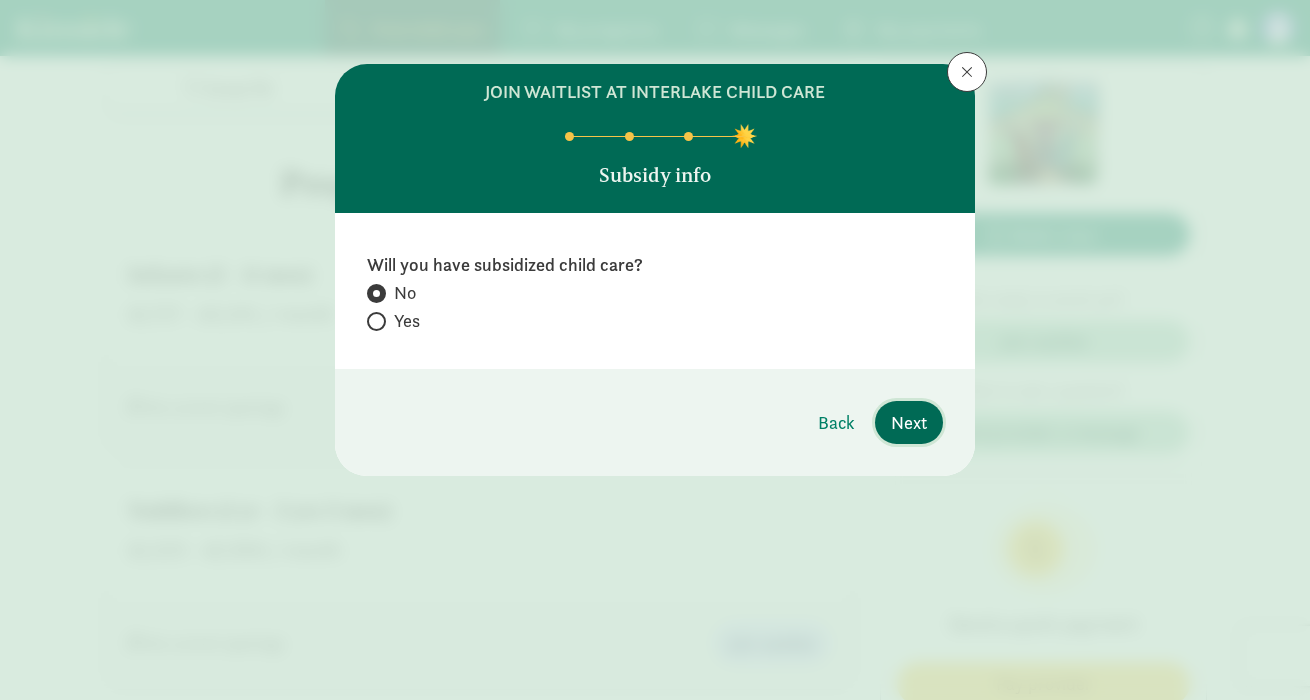 click on "Next" at bounding box center (909, 422) 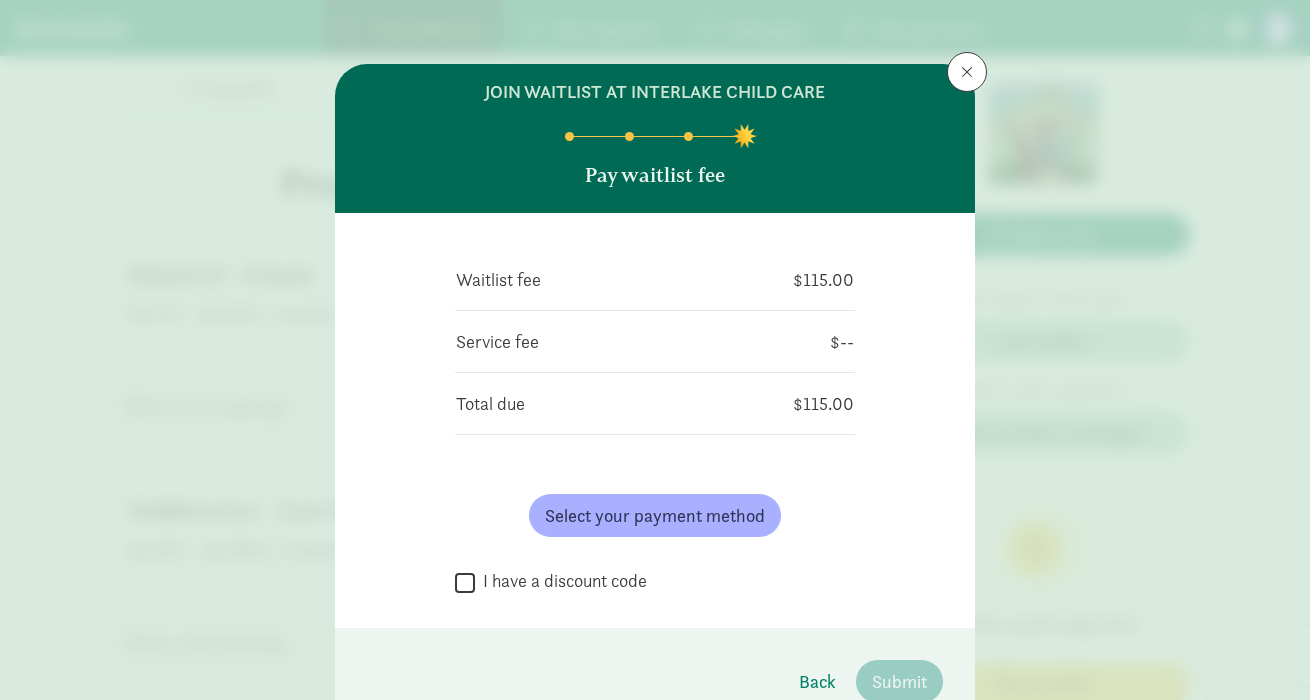 scroll, scrollTop: 99, scrollLeft: 0, axis: vertical 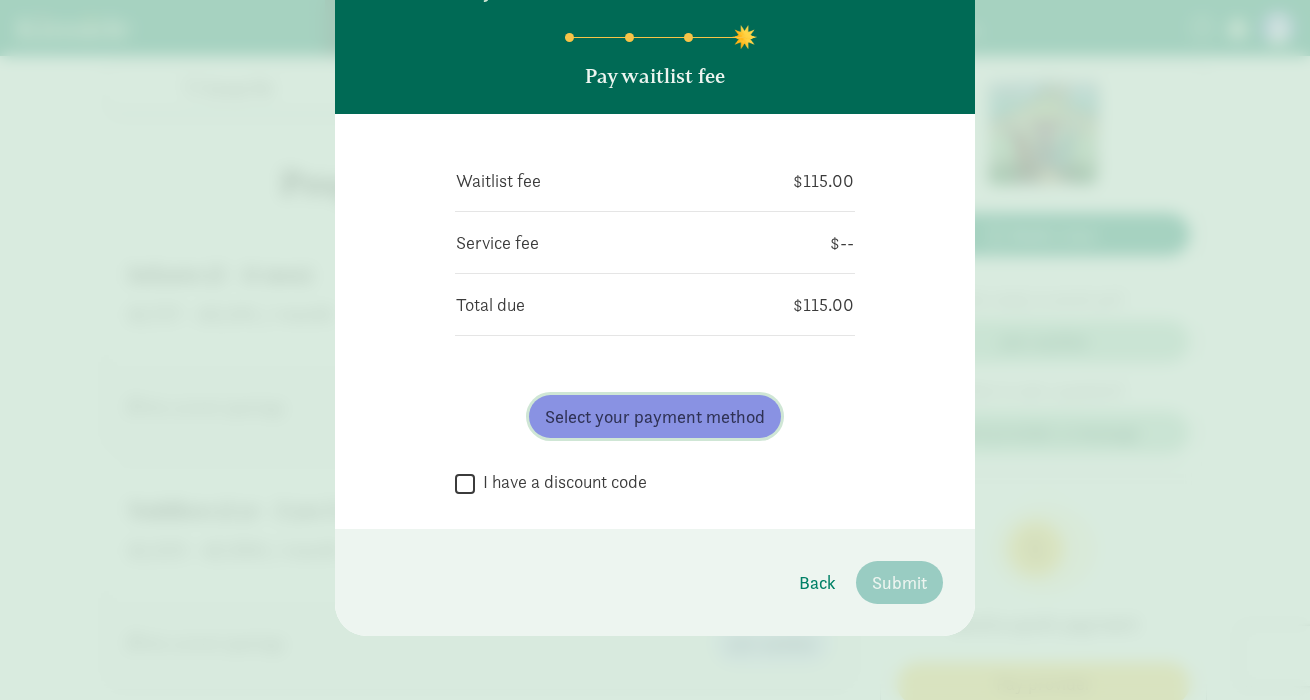 click on "Select your payment method" at bounding box center [655, 416] 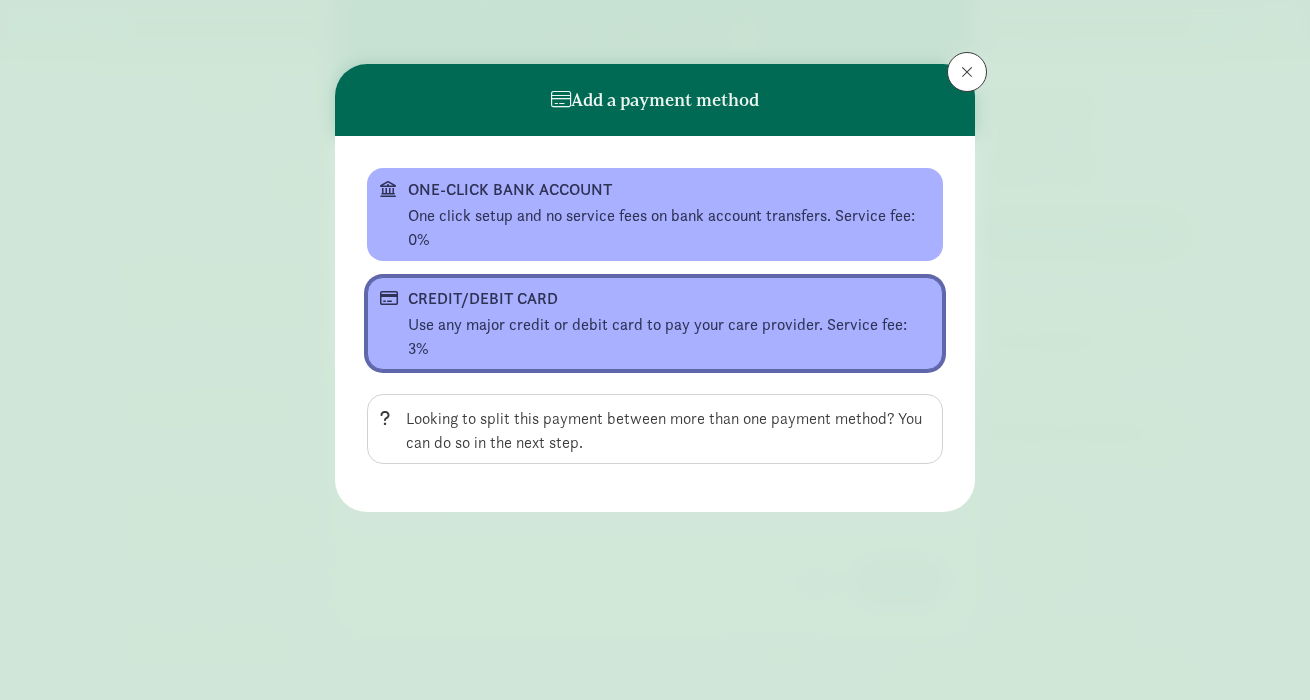 click on "Use any major credit or debit card to pay your care provider. Service fee: 3%" at bounding box center [669, 337] 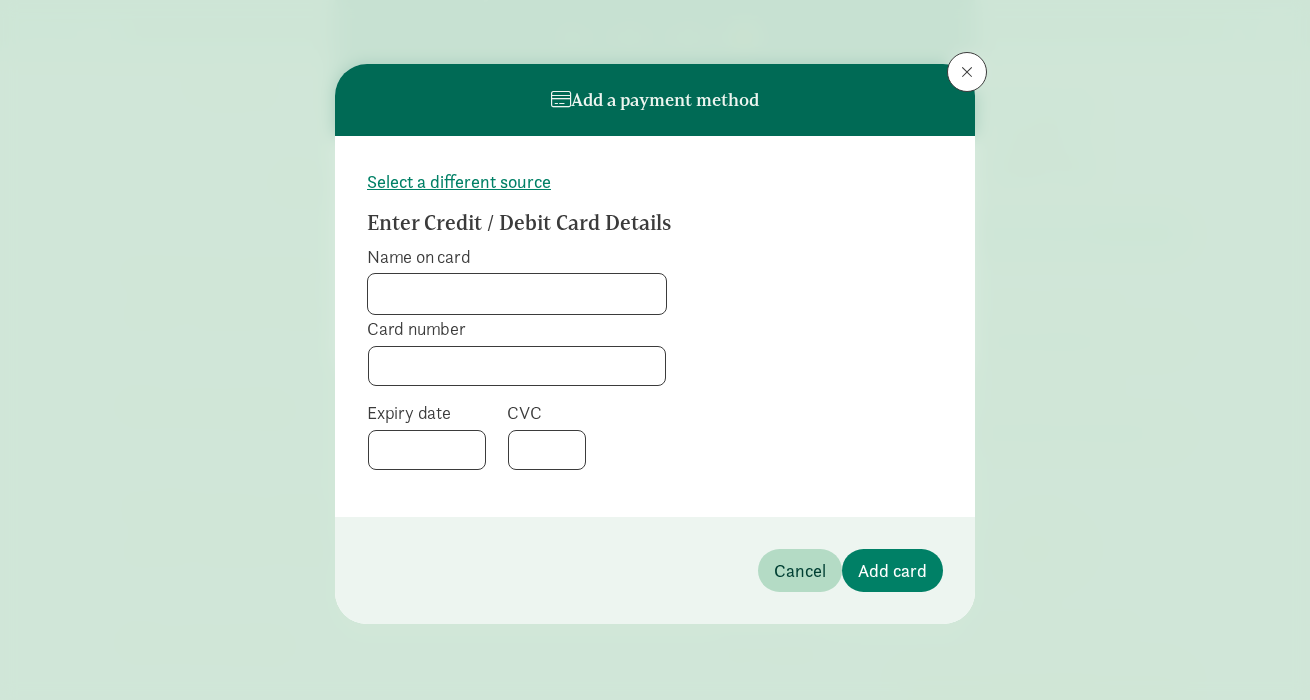 click on "Name on card" 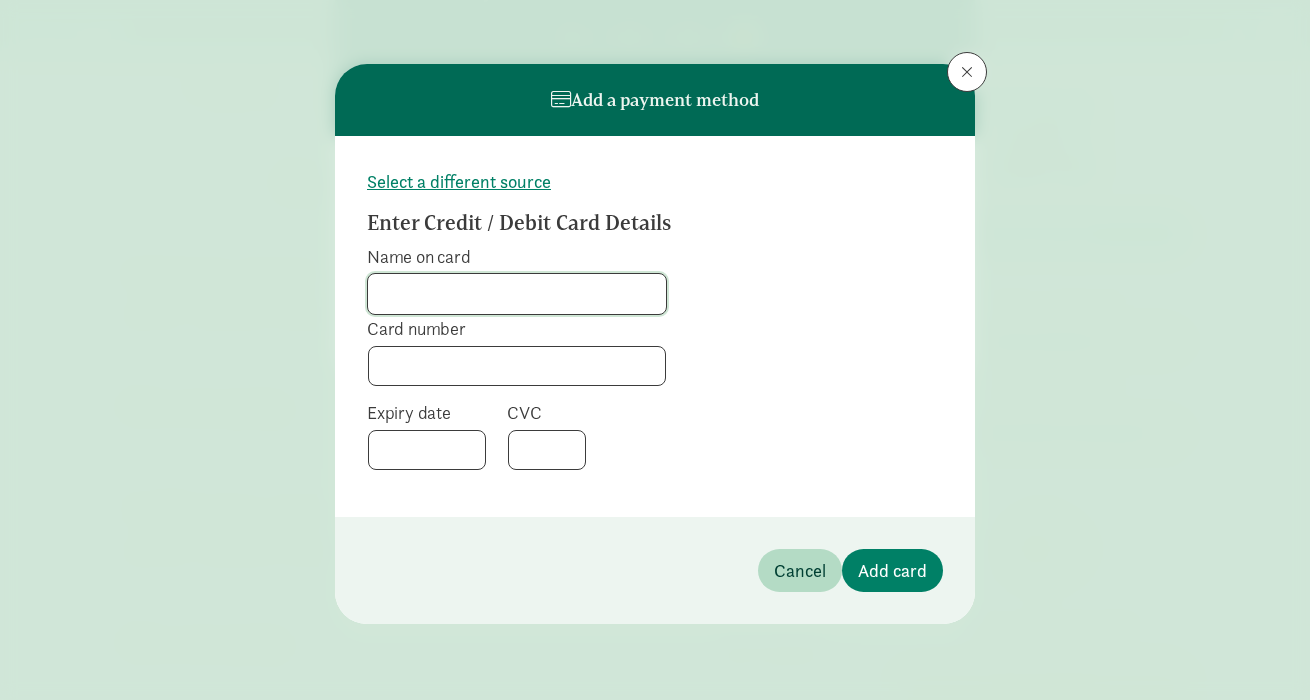 type on "[PERSON_NAME]" 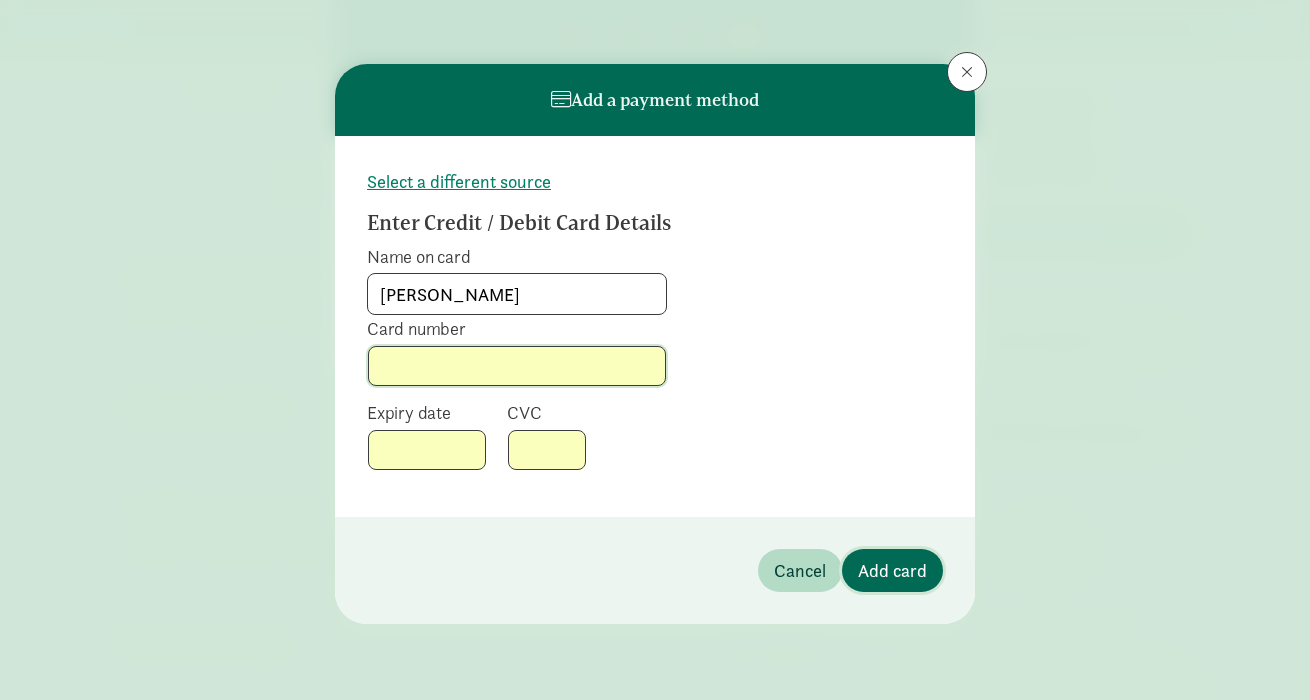click on "Add card" 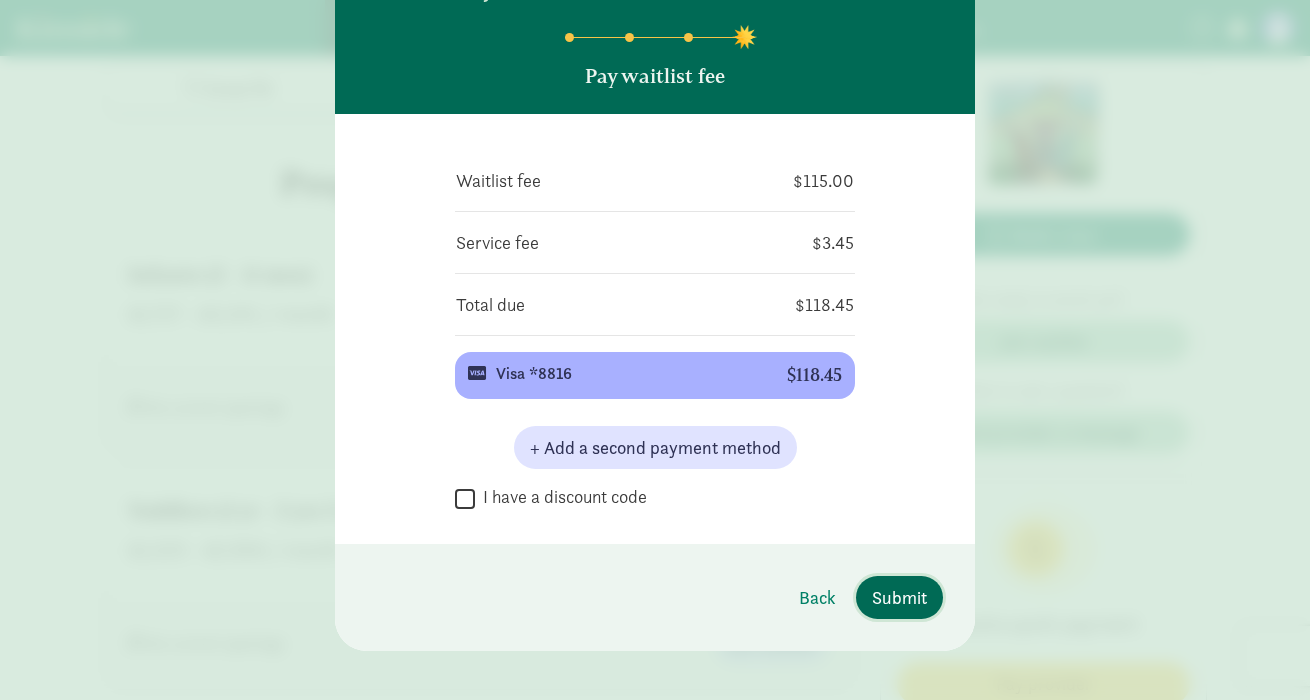 click on "Submit" at bounding box center [899, 597] 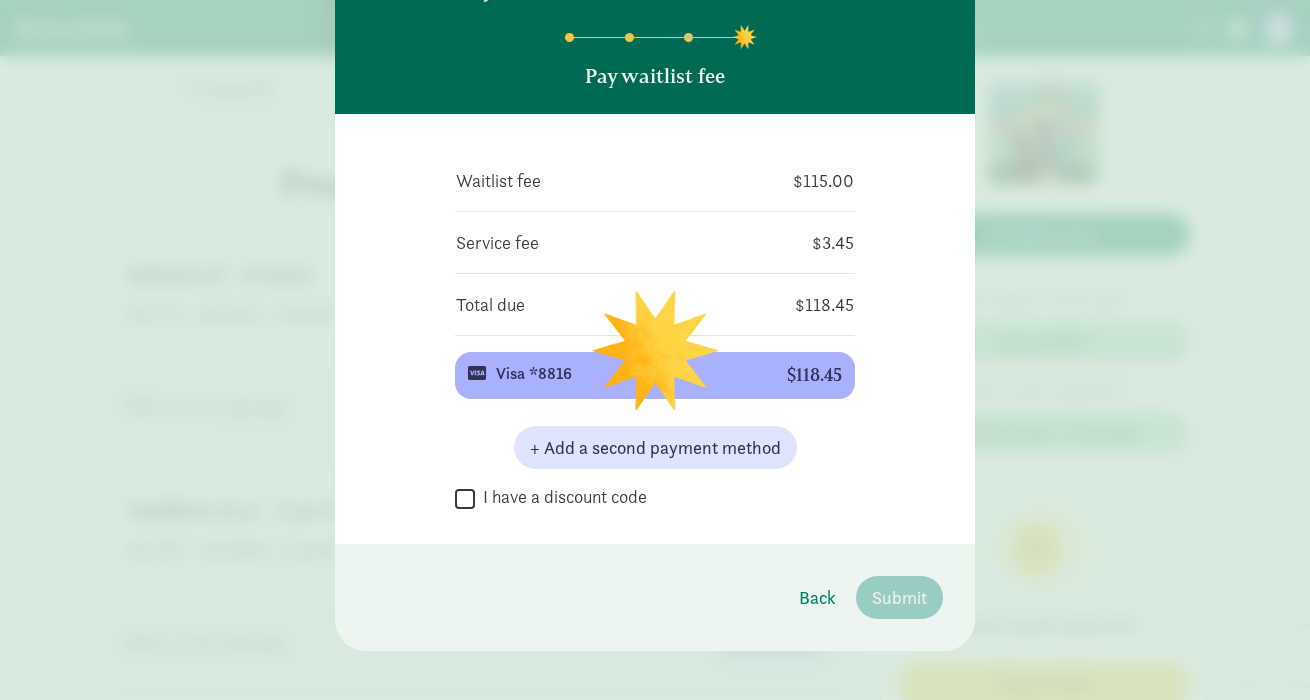 scroll, scrollTop: 0, scrollLeft: 0, axis: both 